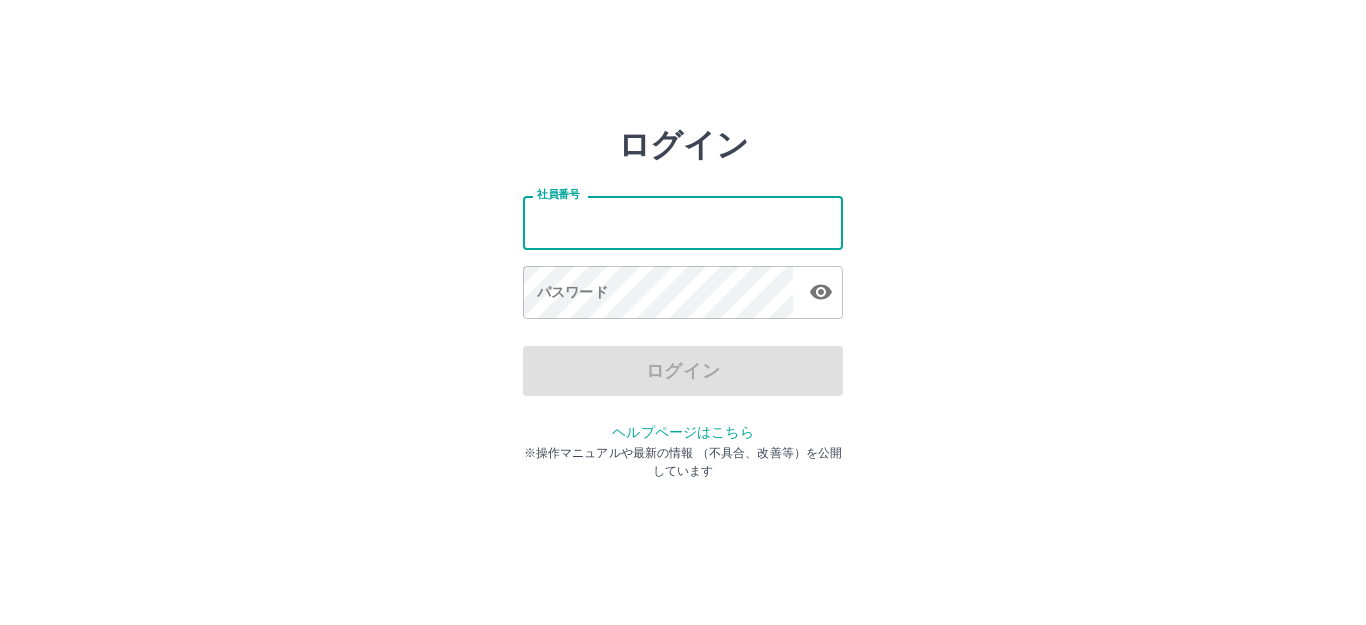 scroll, scrollTop: 0, scrollLeft: 0, axis: both 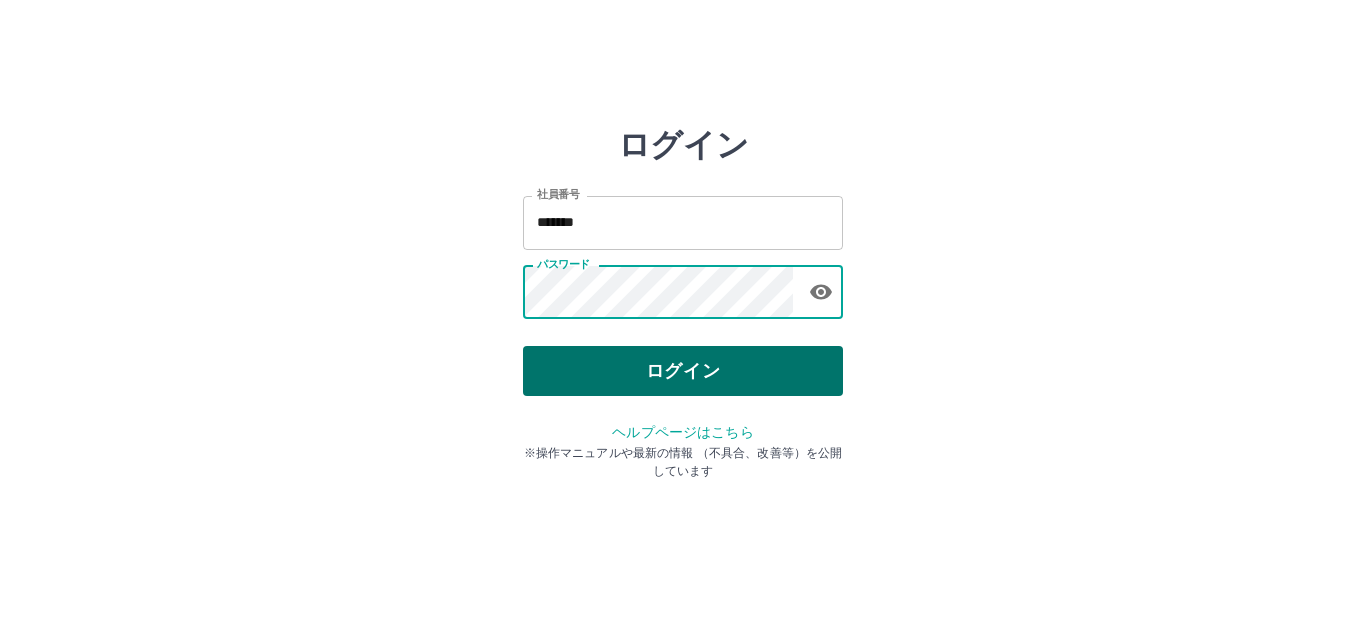 click on "ログイン" at bounding box center (683, 371) 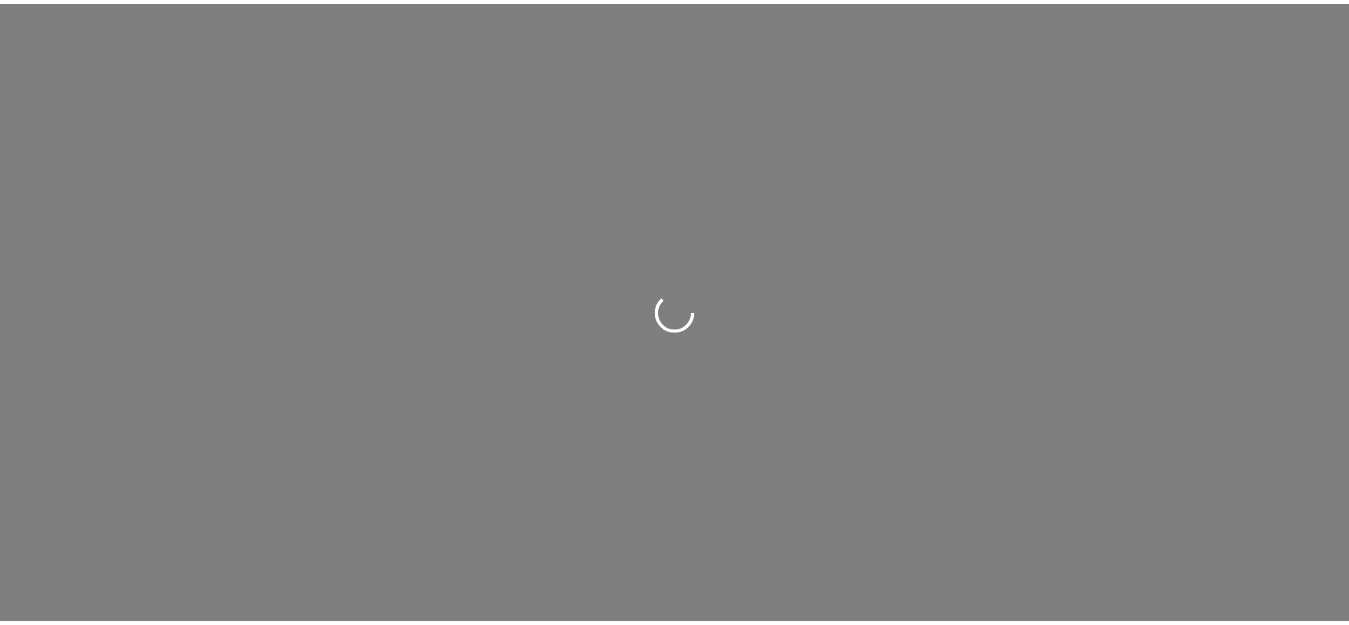 scroll, scrollTop: 0, scrollLeft: 0, axis: both 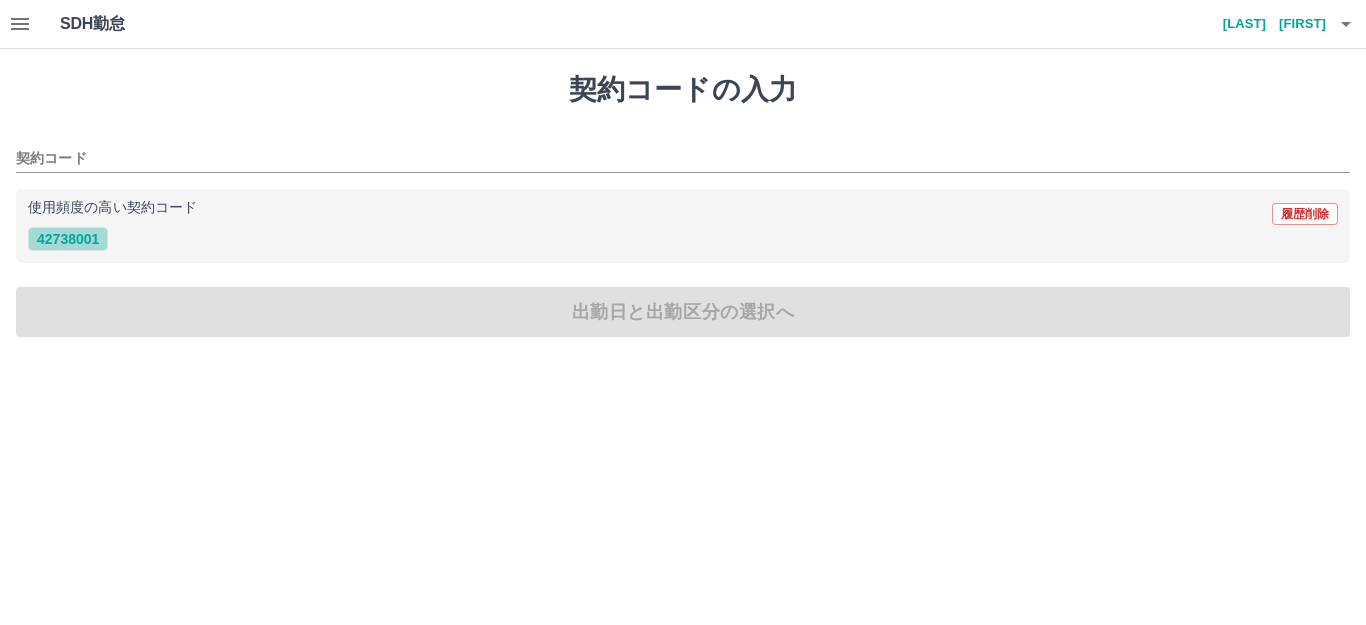 click on "42738001" at bounding box center (68, 239) 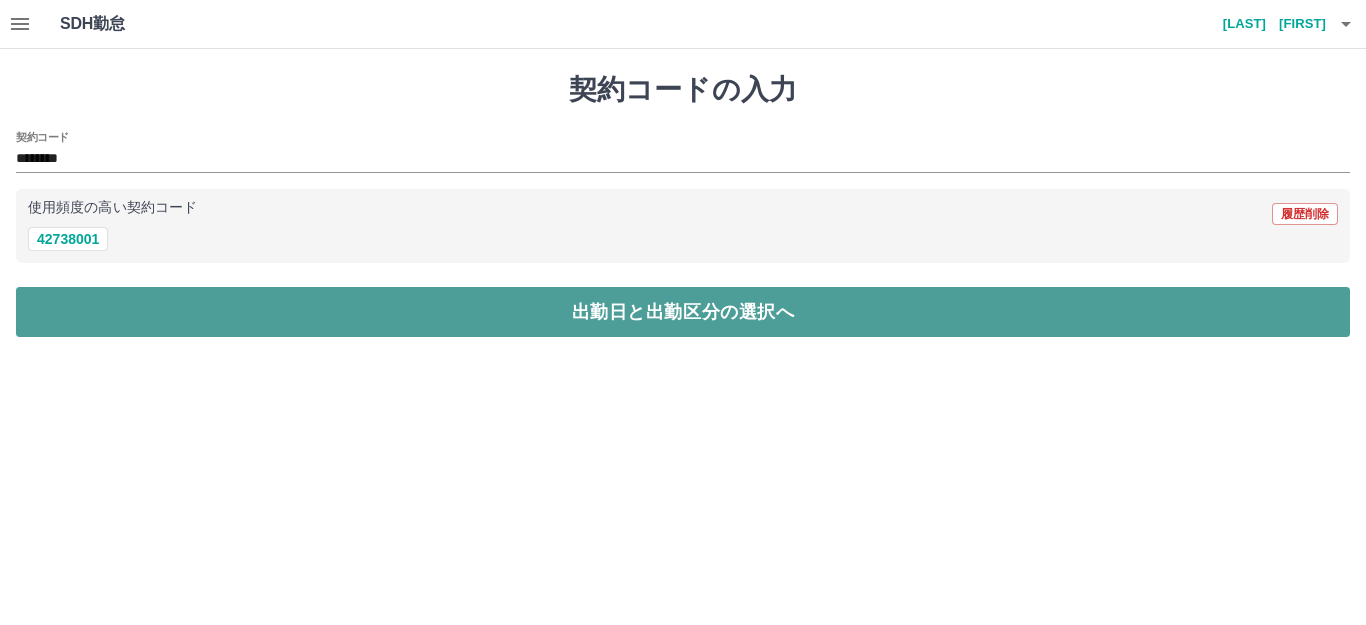 click on "出勤日と出勤区分の選択へ" at bounding box center (683, 312) 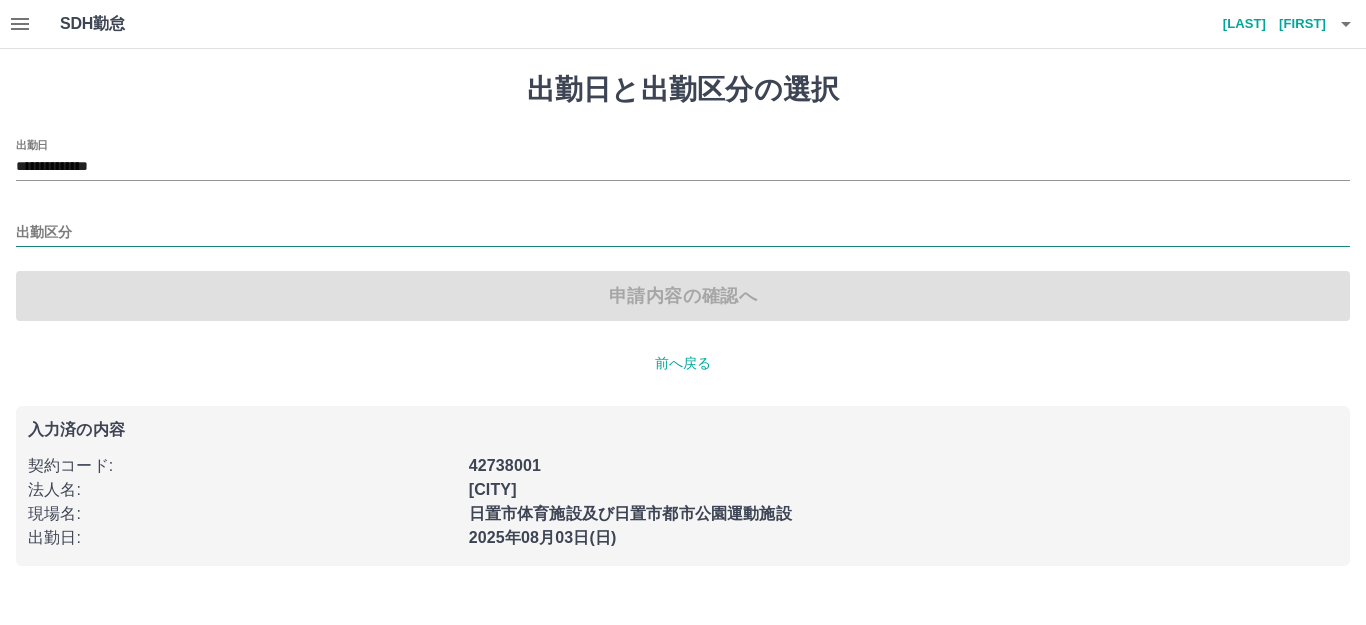 click on "出勤区分" at bounding box center (683, 233) 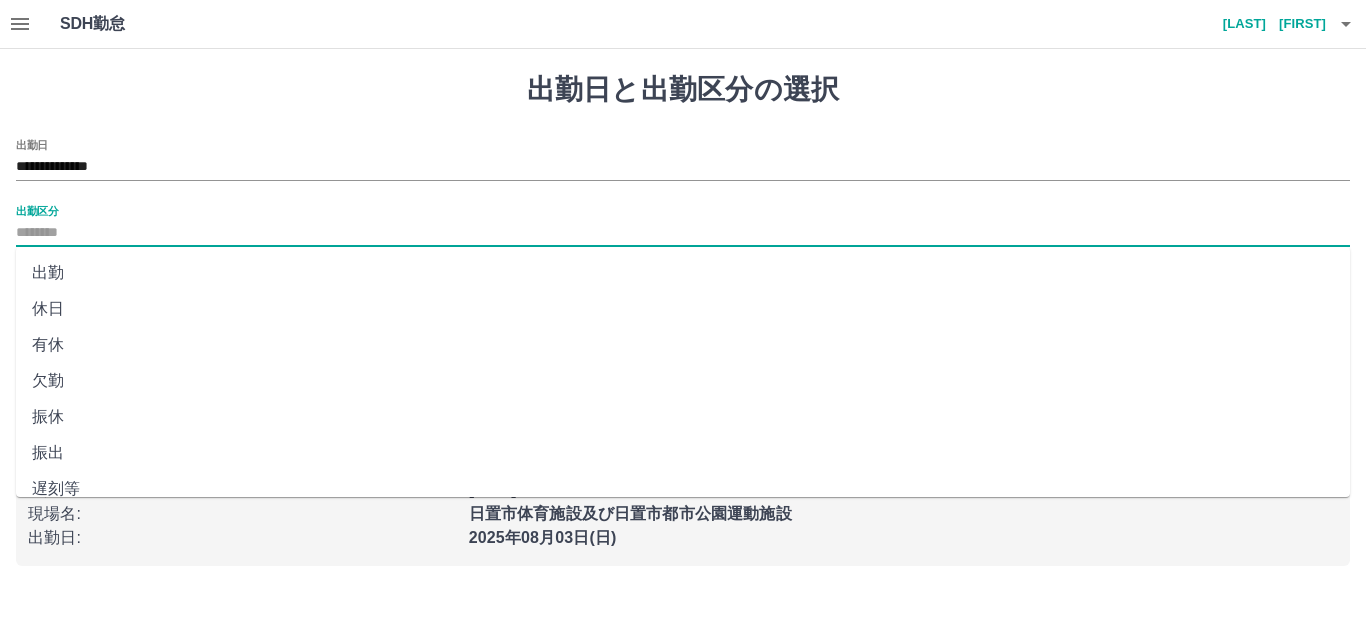 click on "出勤" at bounding box center [683, 273] 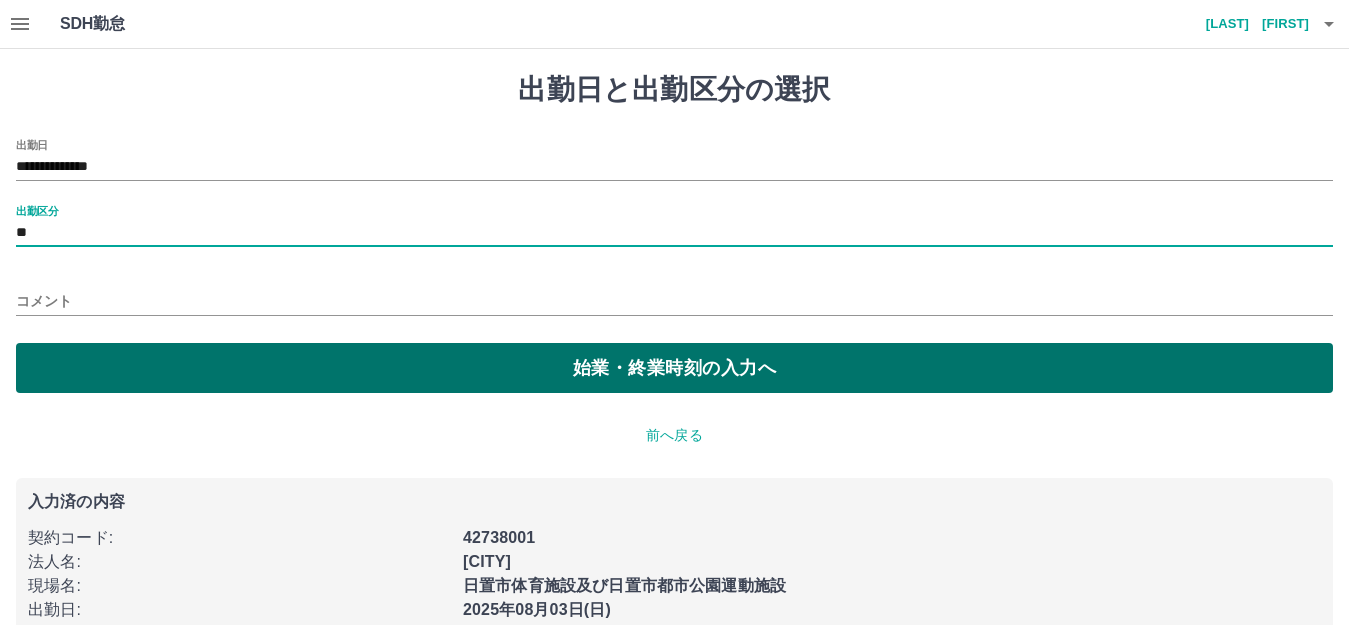 click on "始業・終業時刻の入力へ" at bounding box center [674, 368] 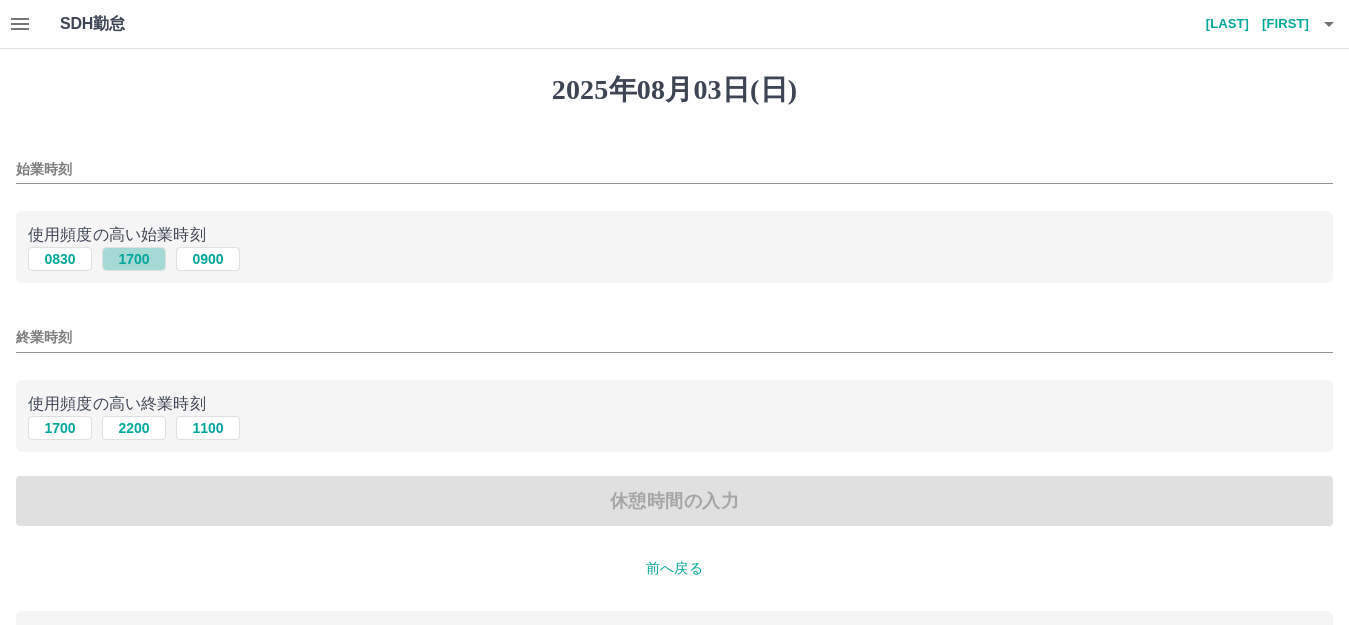click on "1700" at bounding box center [134, 259] 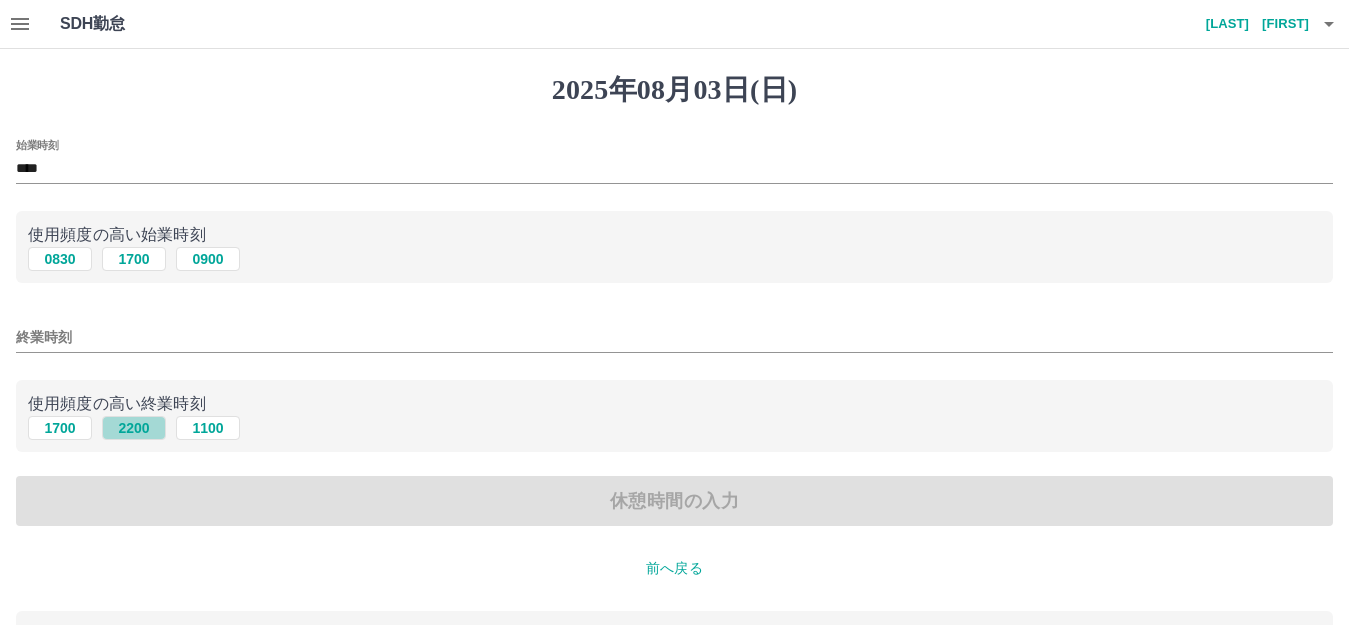 click on "2200" at bounding box center (134, 428) 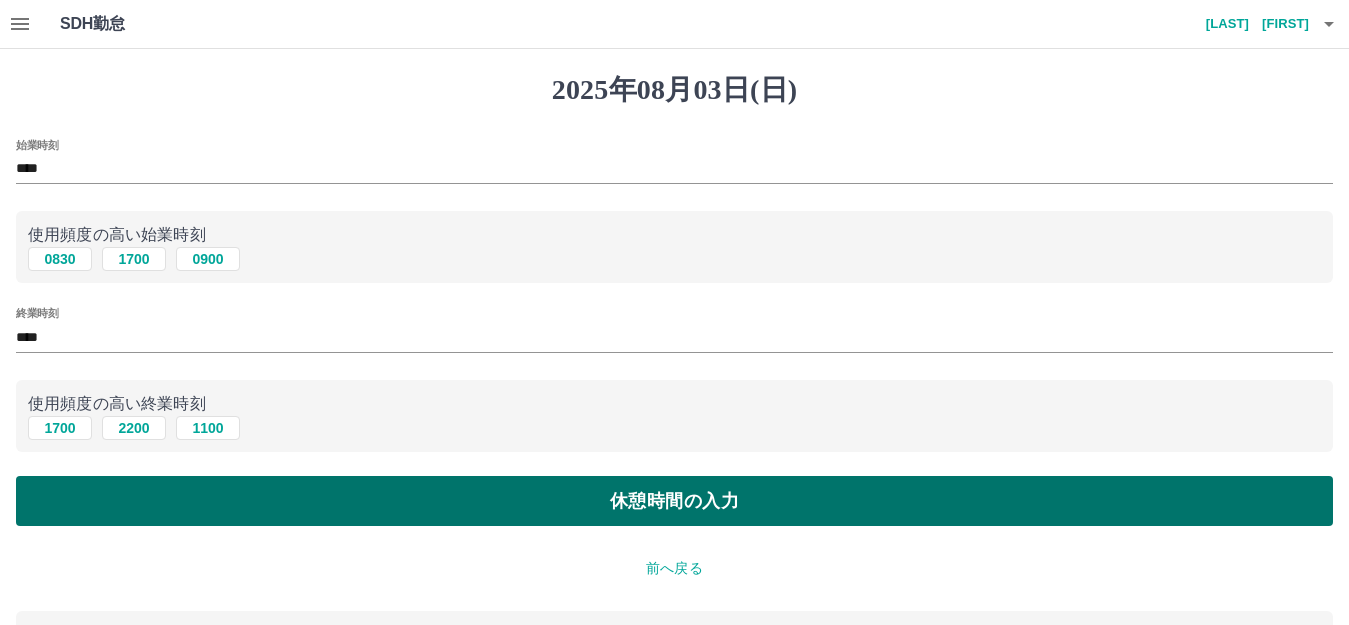 click on "休憩時間の入力" at bounding box center [674, 501] 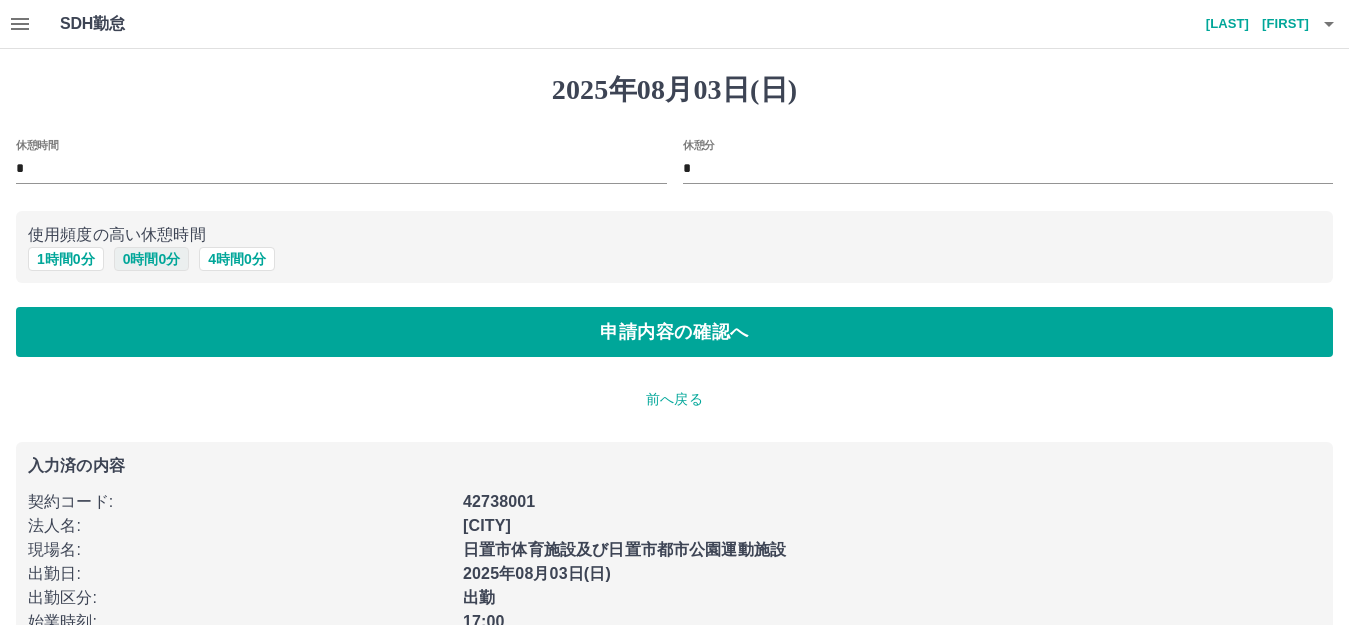 click on "0 時間 0 分" at bounding box center (152, 259) 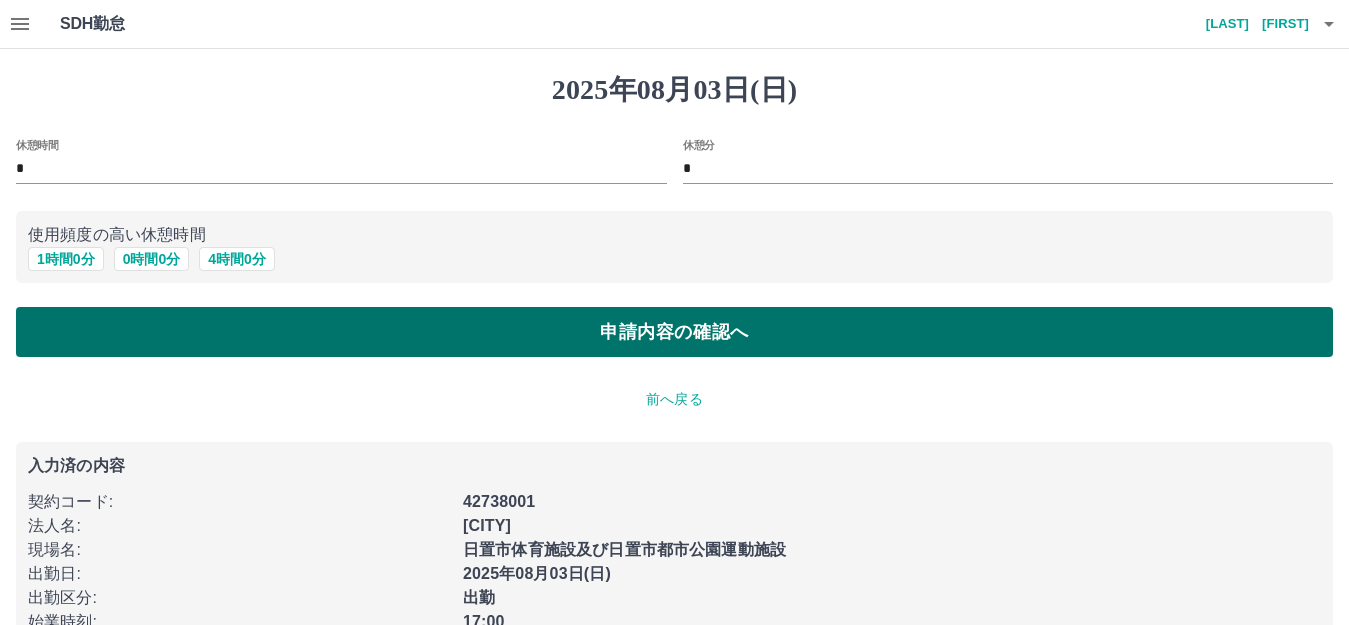 click on "申請内容の確認へ" at bounding box center [674, 332] 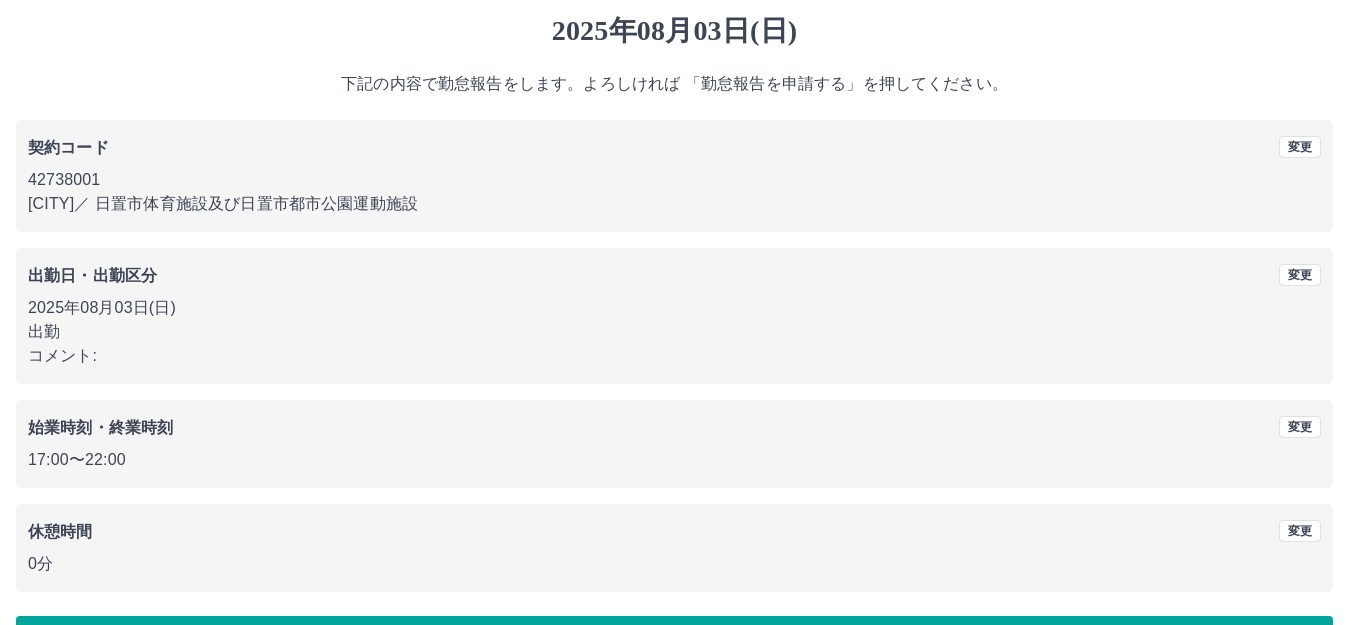 scroll, scrollTop: 124, scrollLeft: 0, axis: vertical 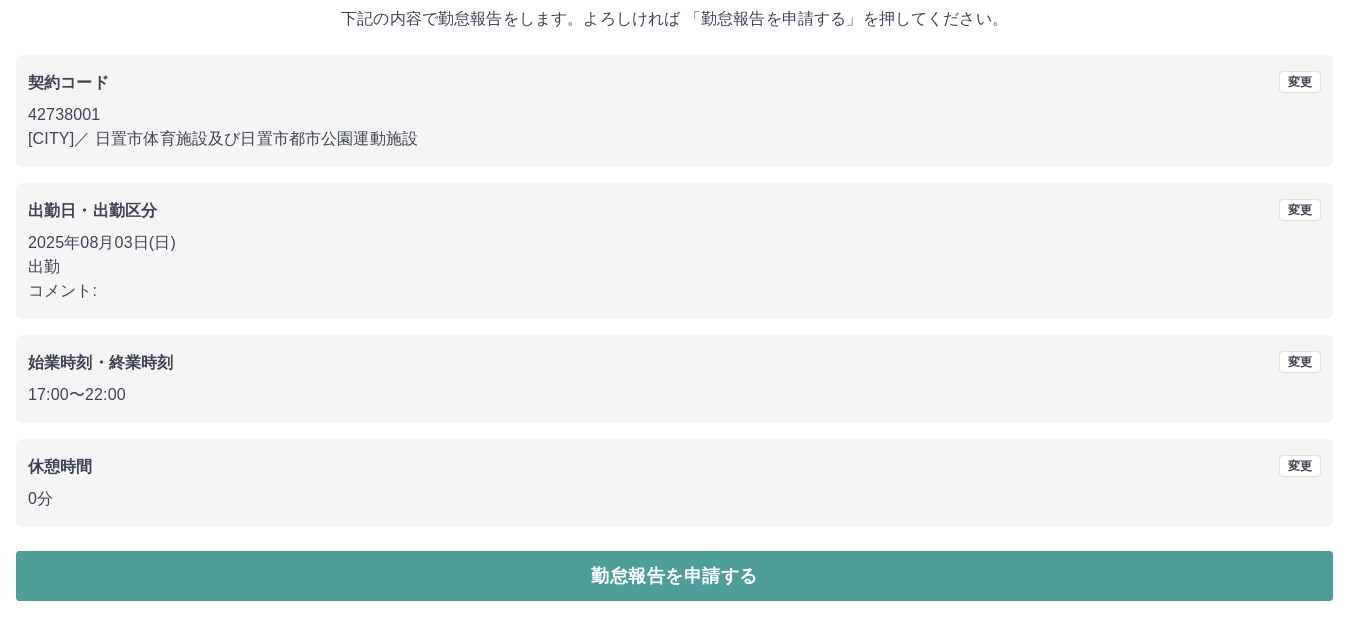 click on "勤怠報告を申請する" at bounding box center (674, 576) 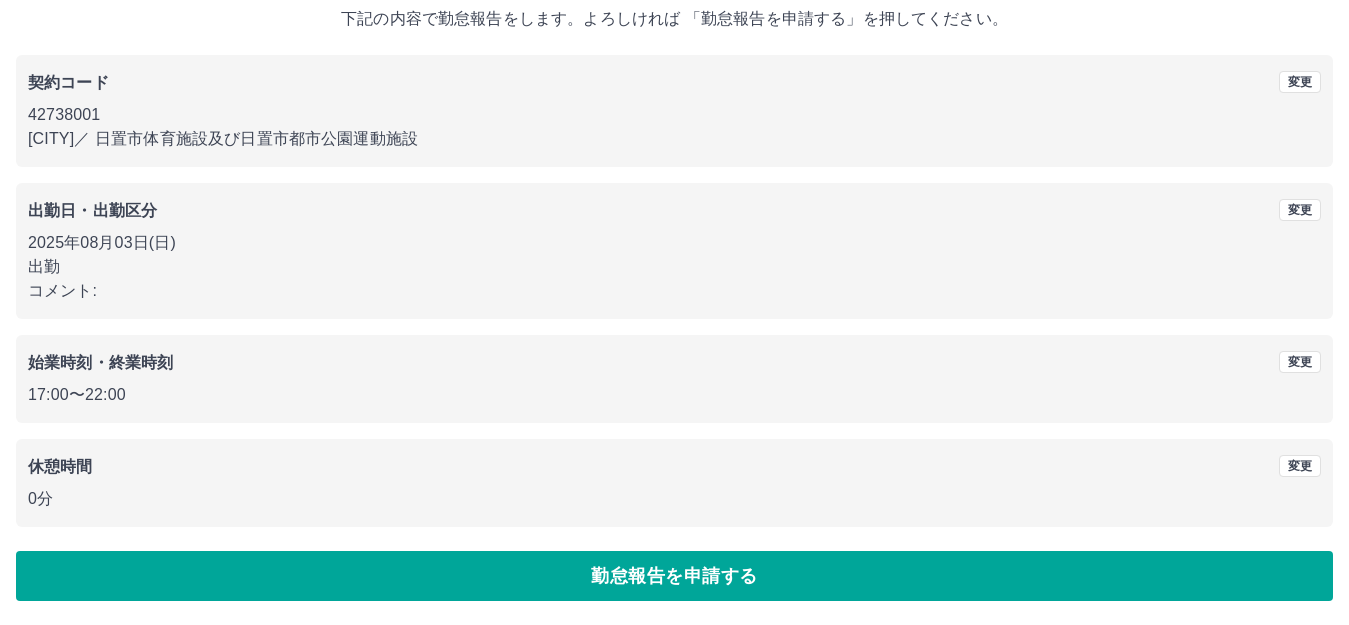 scroll, scrollTop: 0, scrollLeft: 0, axis: both 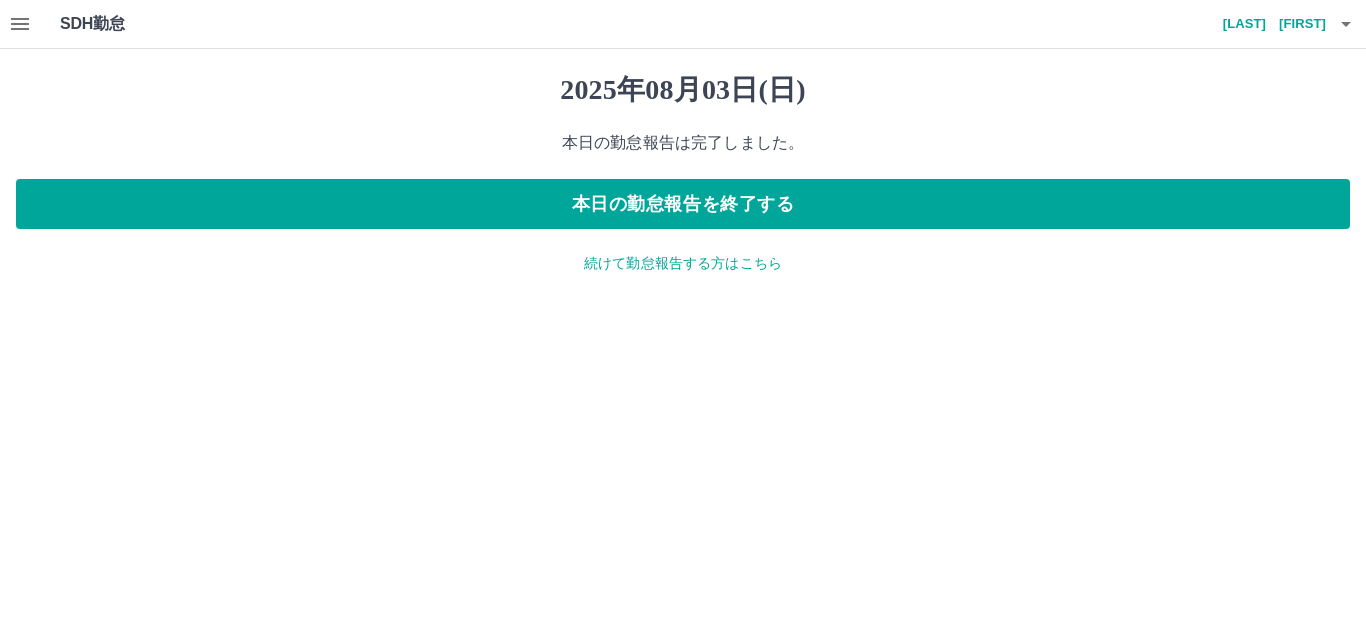 click 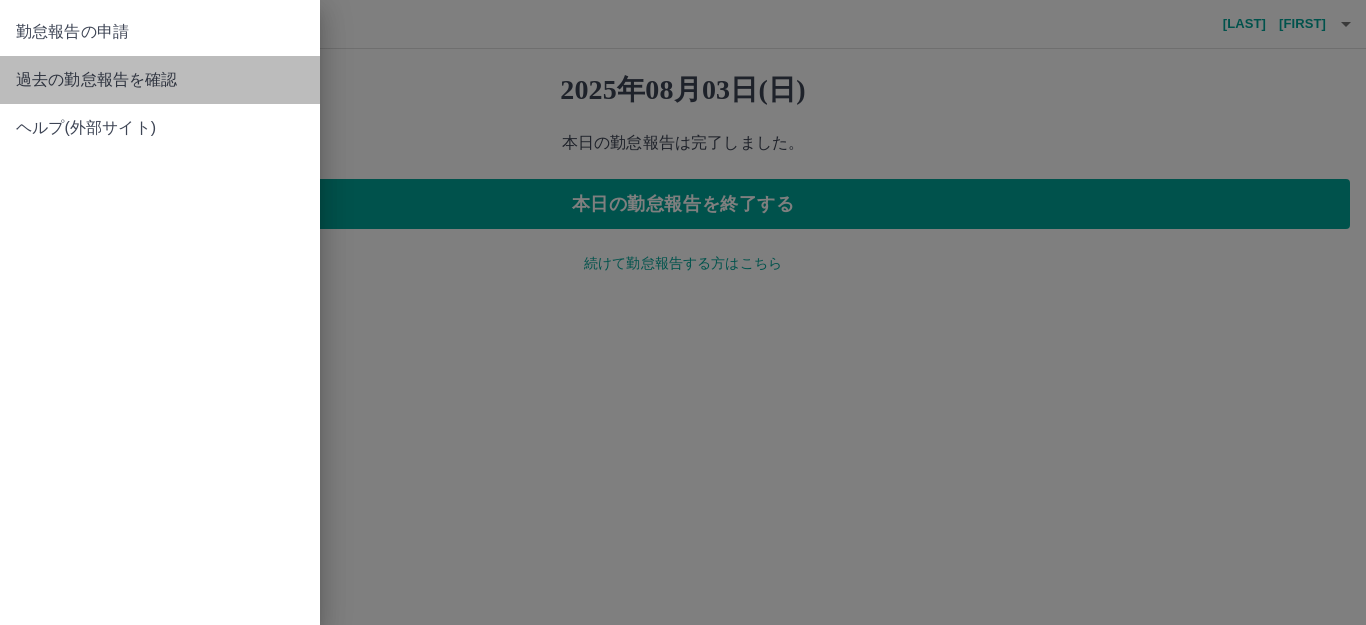 click on "過去の勤怠報告を確認" at bounding box center (160, 80) 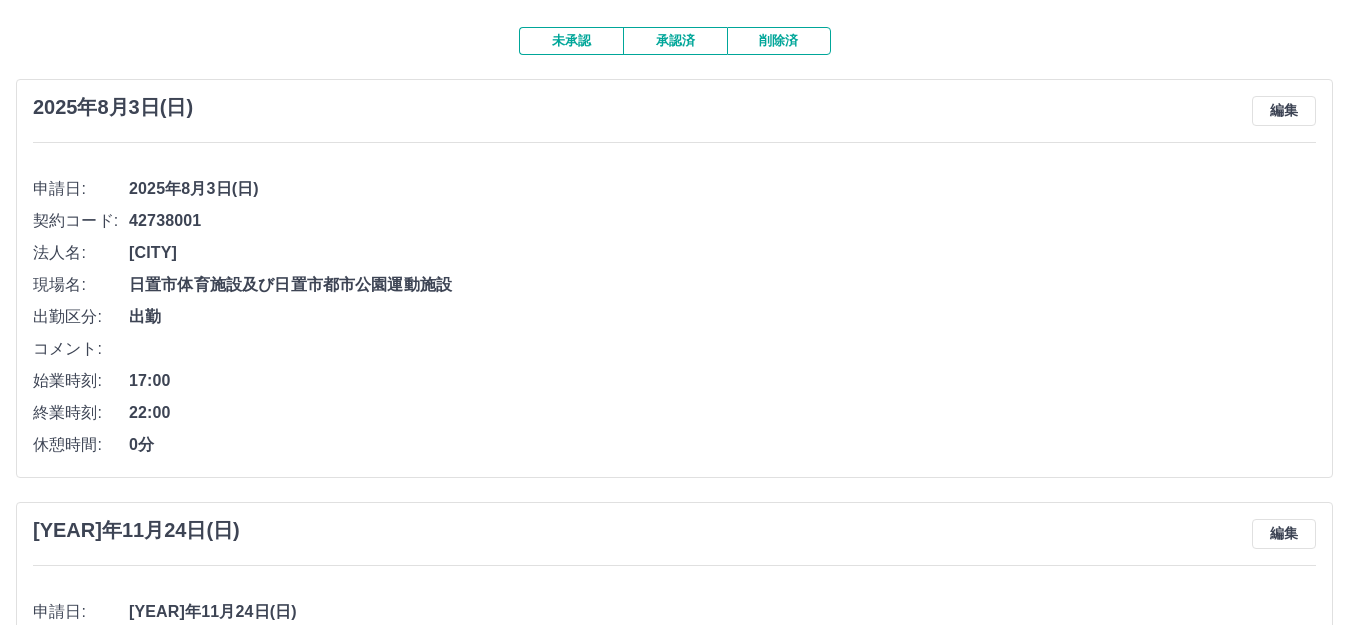 scroll, scrollTop: 0, scrollLeft: 0, axis: both 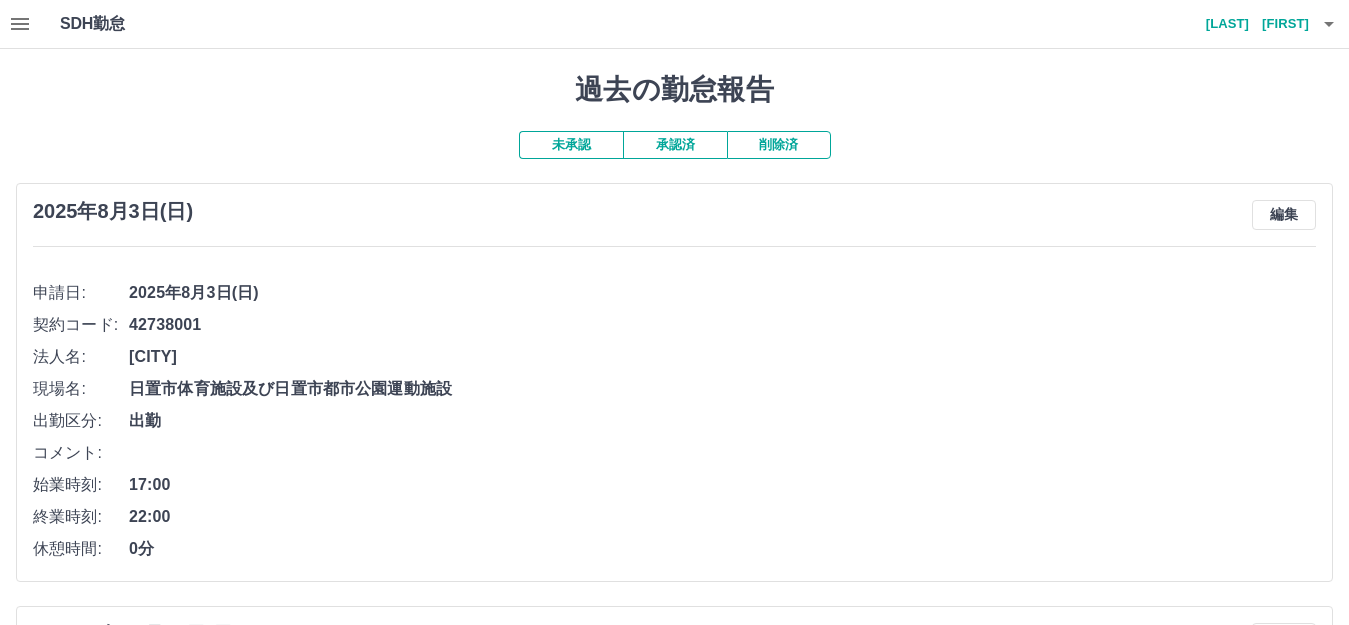 click on "承認済" at bounding box center [675, 145] 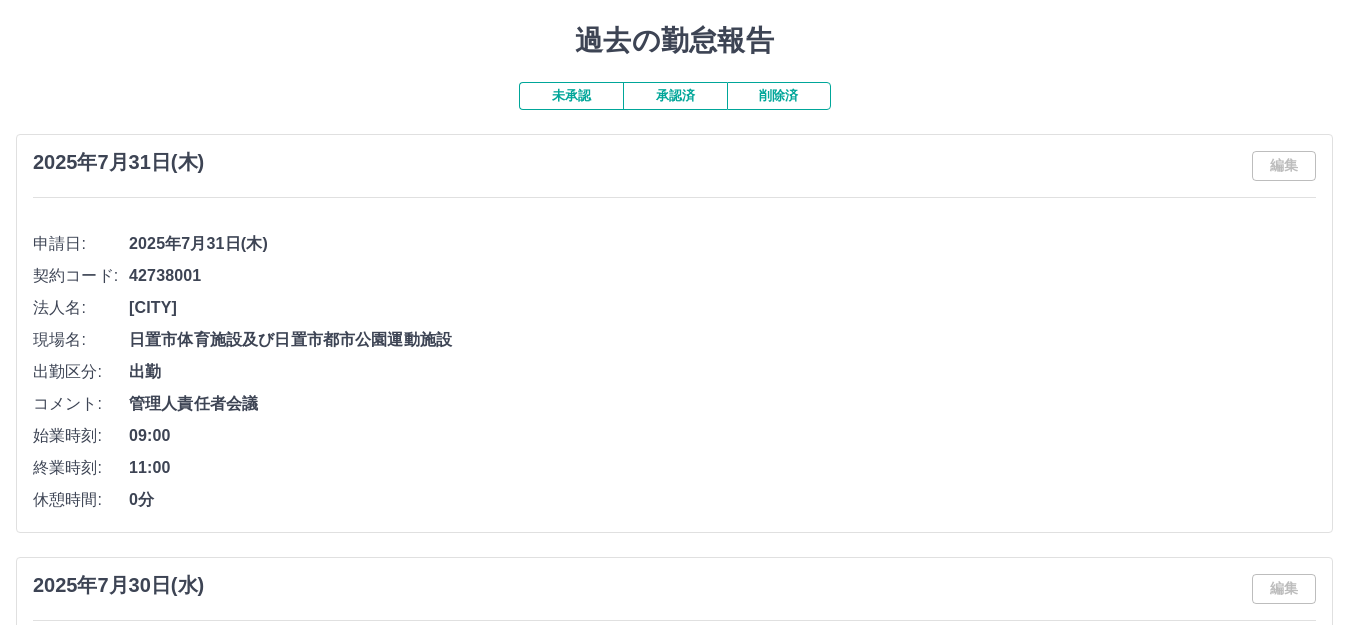 scroll, scrollTop: 0, scrollLeft: 0, axis: both 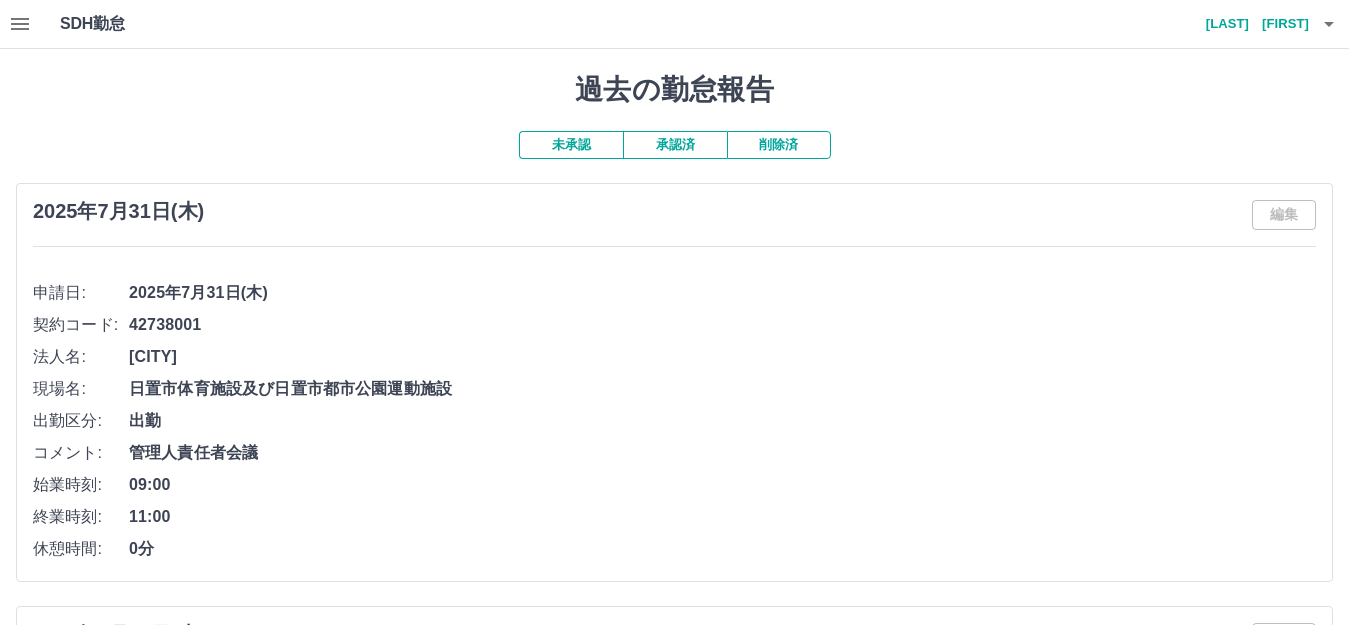 click on "未承認" at bounding box center [571, 145] 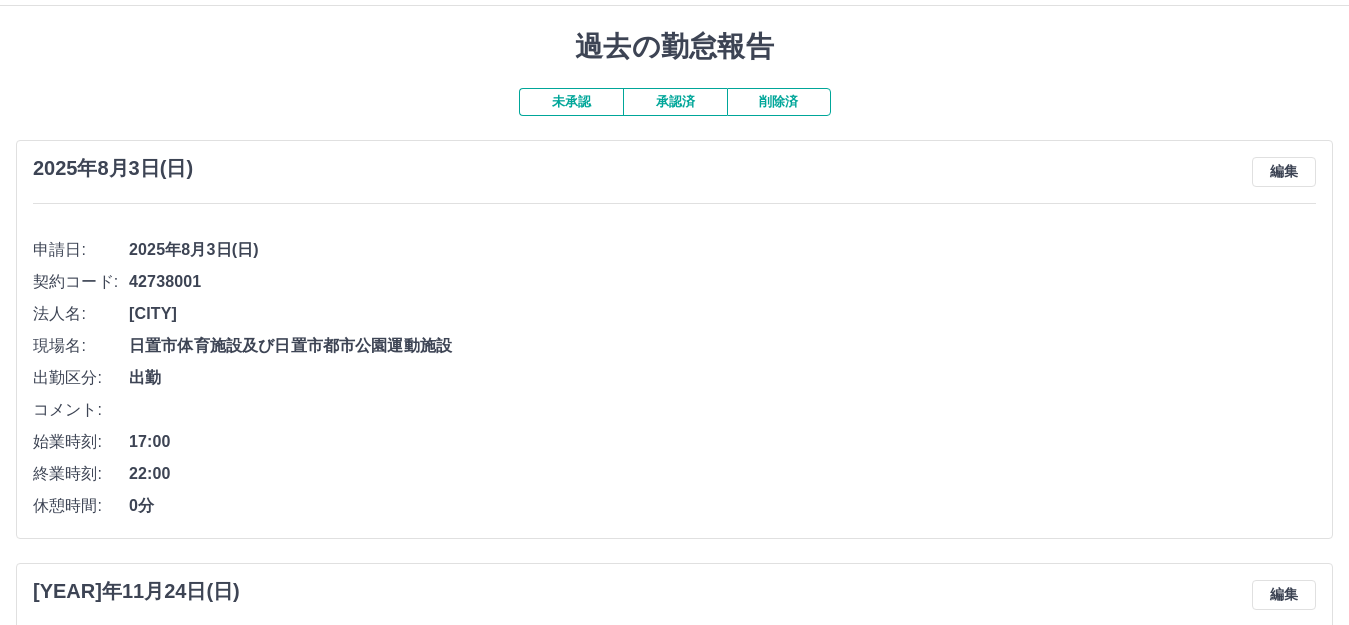 scroll, scrollTop: 0, scrollLeft: 0, axis: both 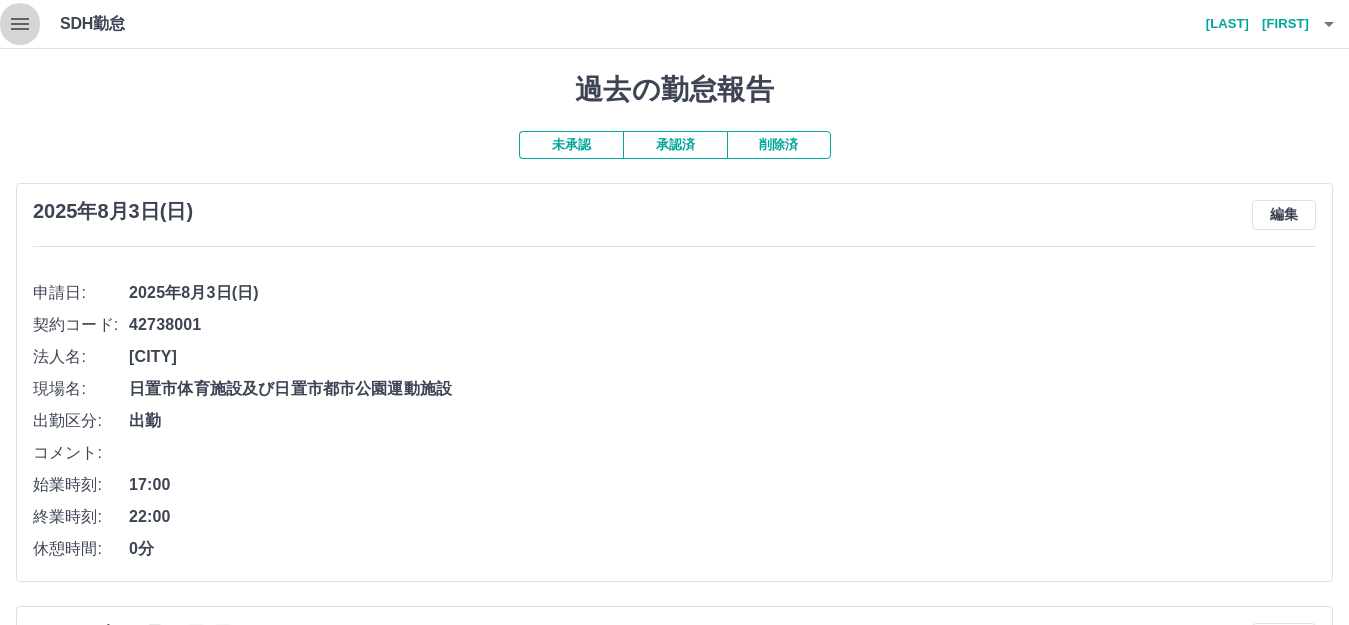click 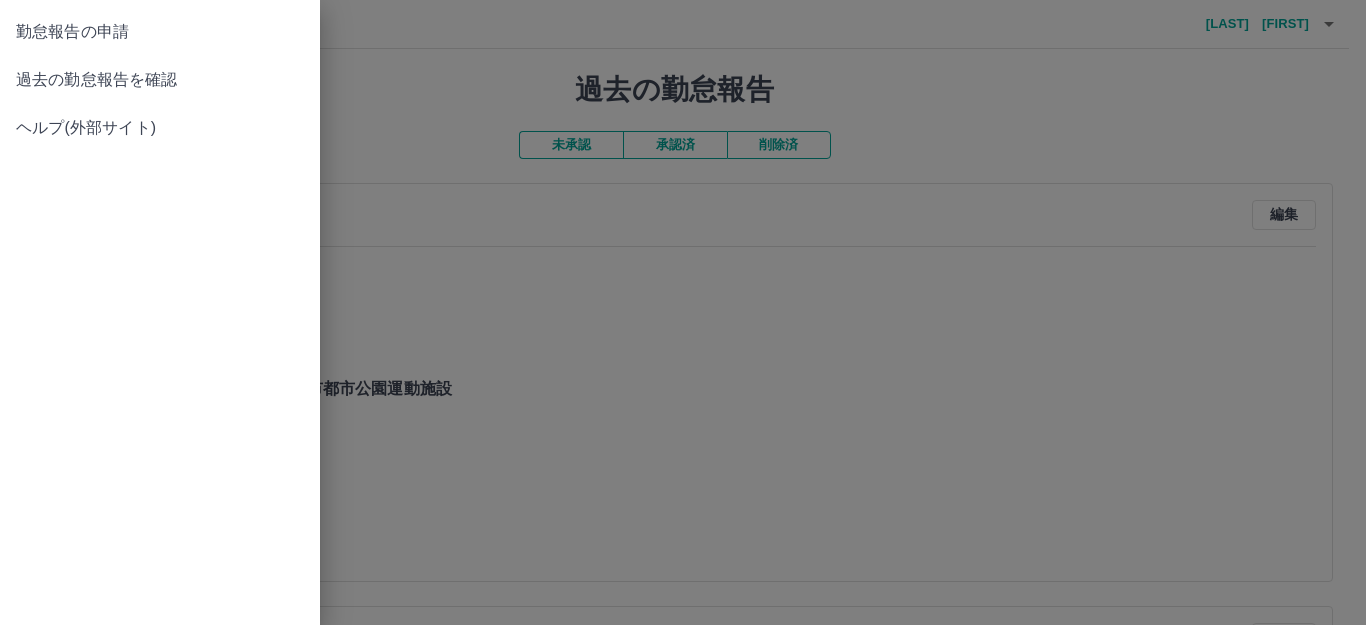 click on "勤怠報告の申請" at bounding box center [160, 32] 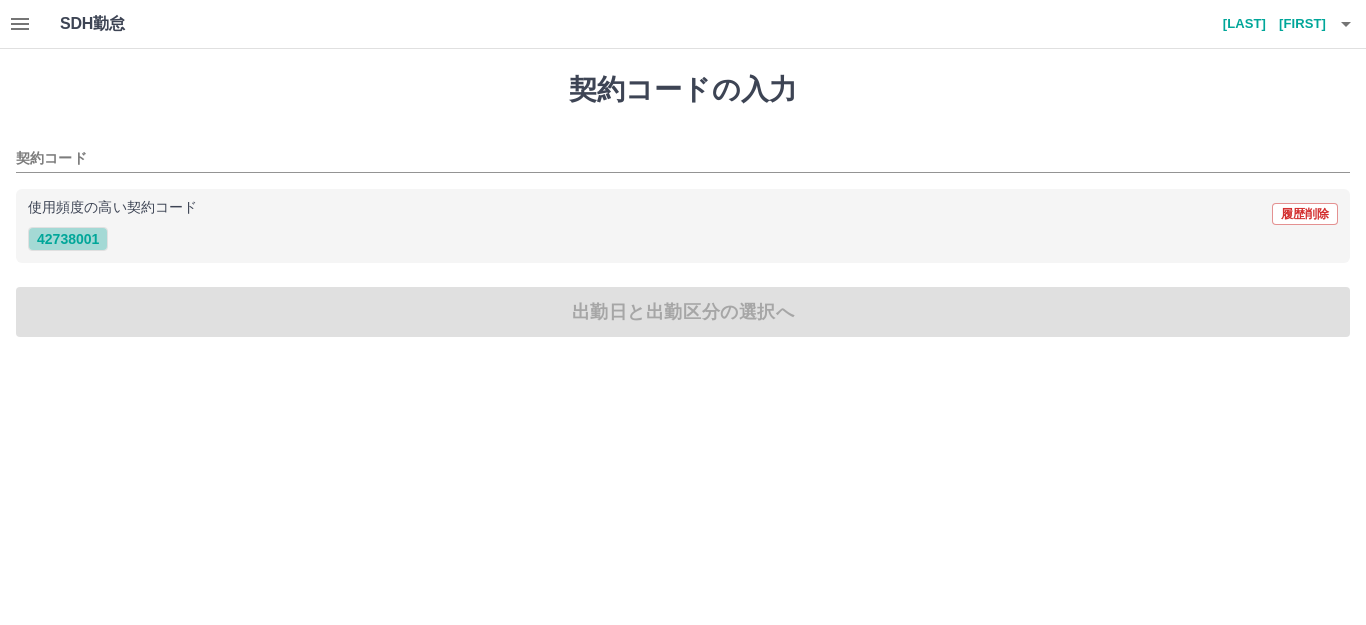 click on "42738001" at bounding box center (68, 239) 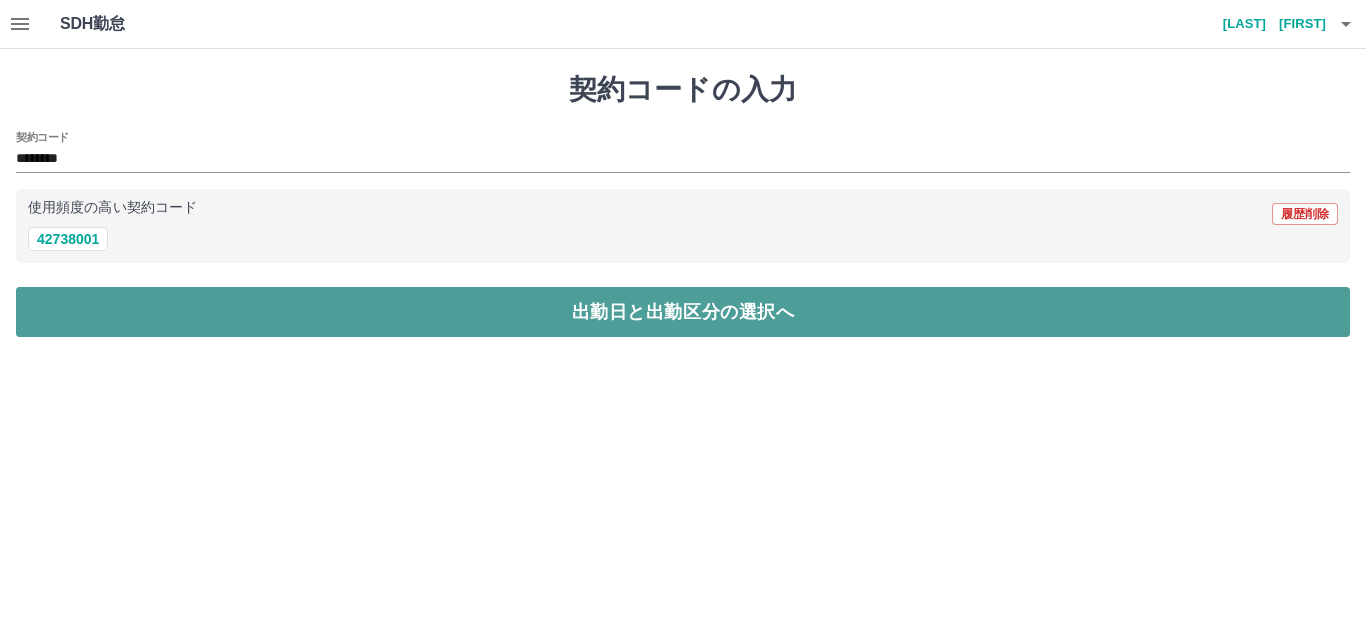 click on "出勤日と出勤区分の選択へ" at bounding box center [683, 312] 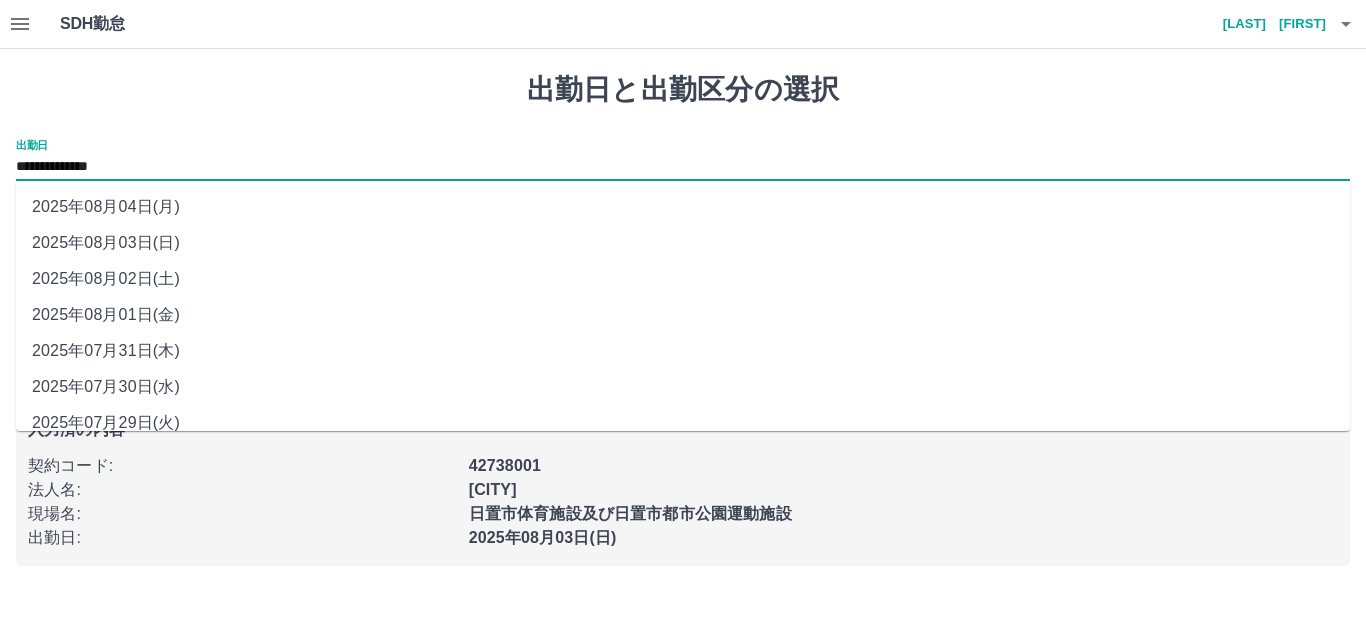 click on "**********" at bounding box center (683, 167) 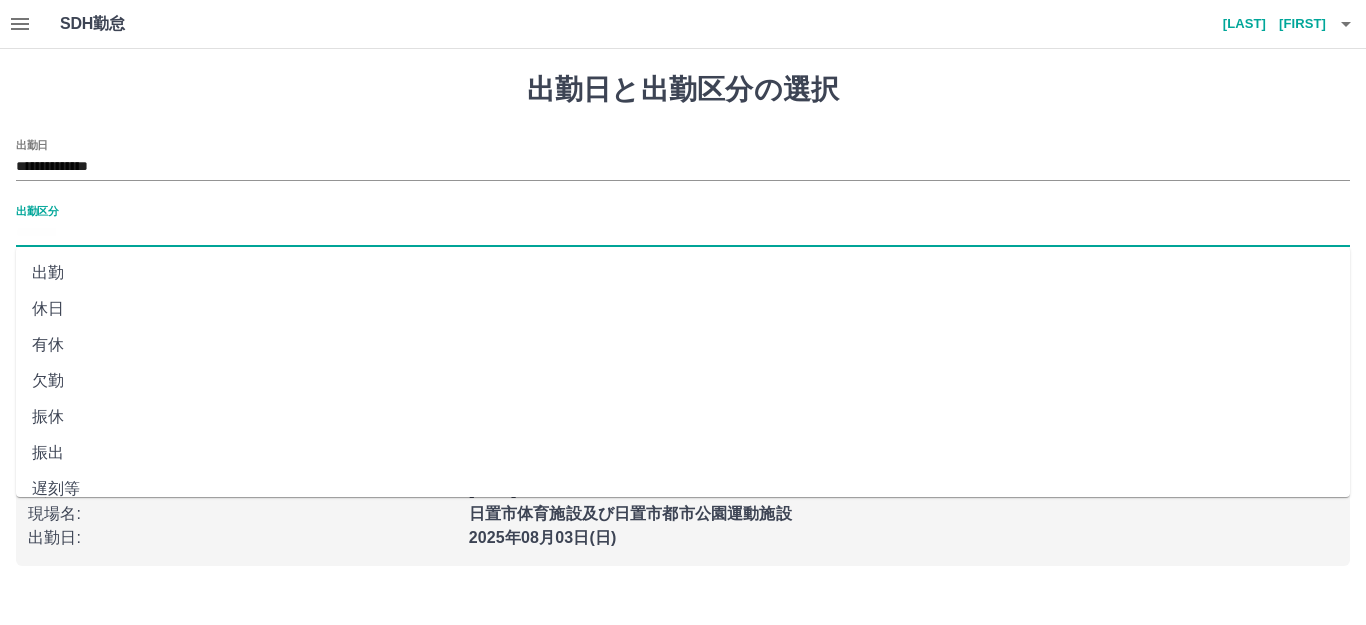 click on "出勤区分" at bounding box center [683, 233] 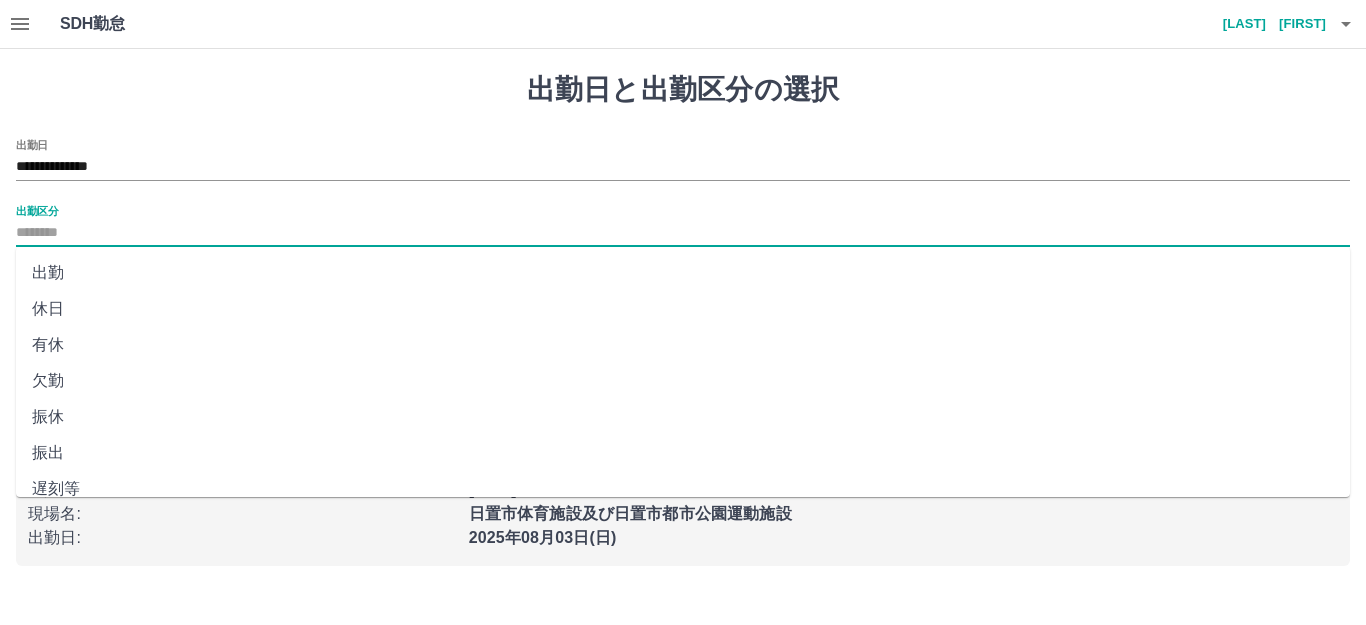 click on "休日" at bounding box center [683, 309] 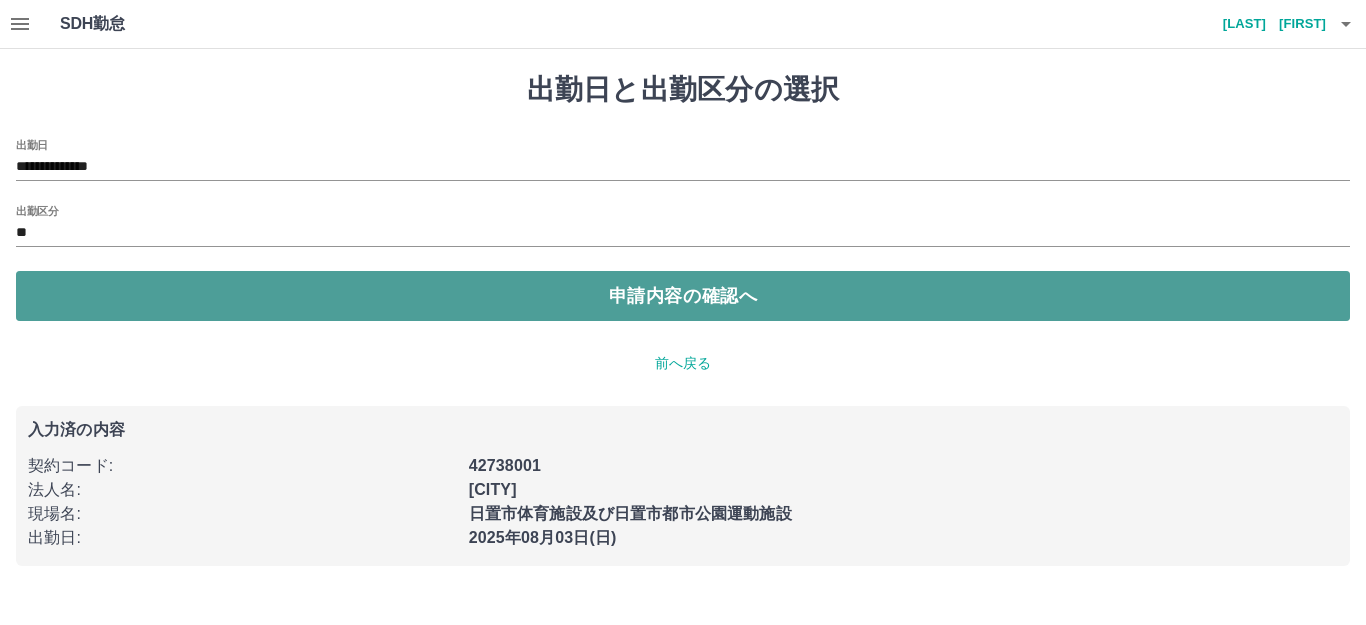 click on "申請内容の確認へ" at bounding box center [683, 296] 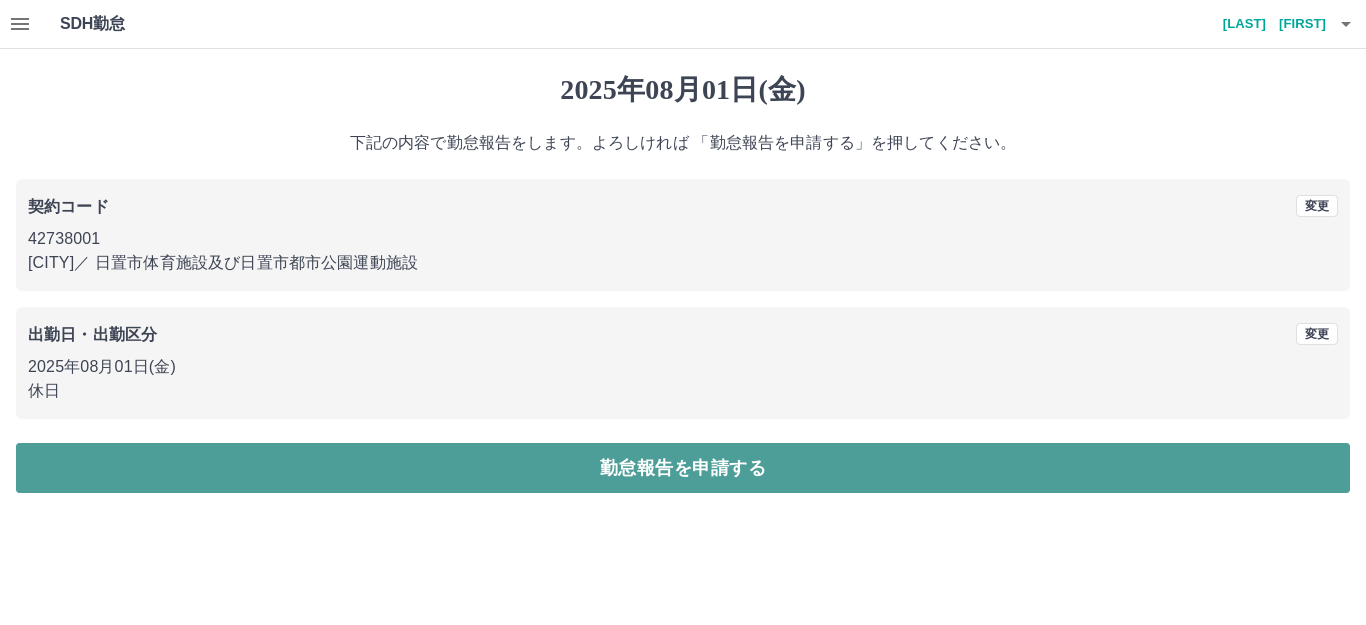 click on "勤怠報告を申請する" at bounding box center [683, 468] 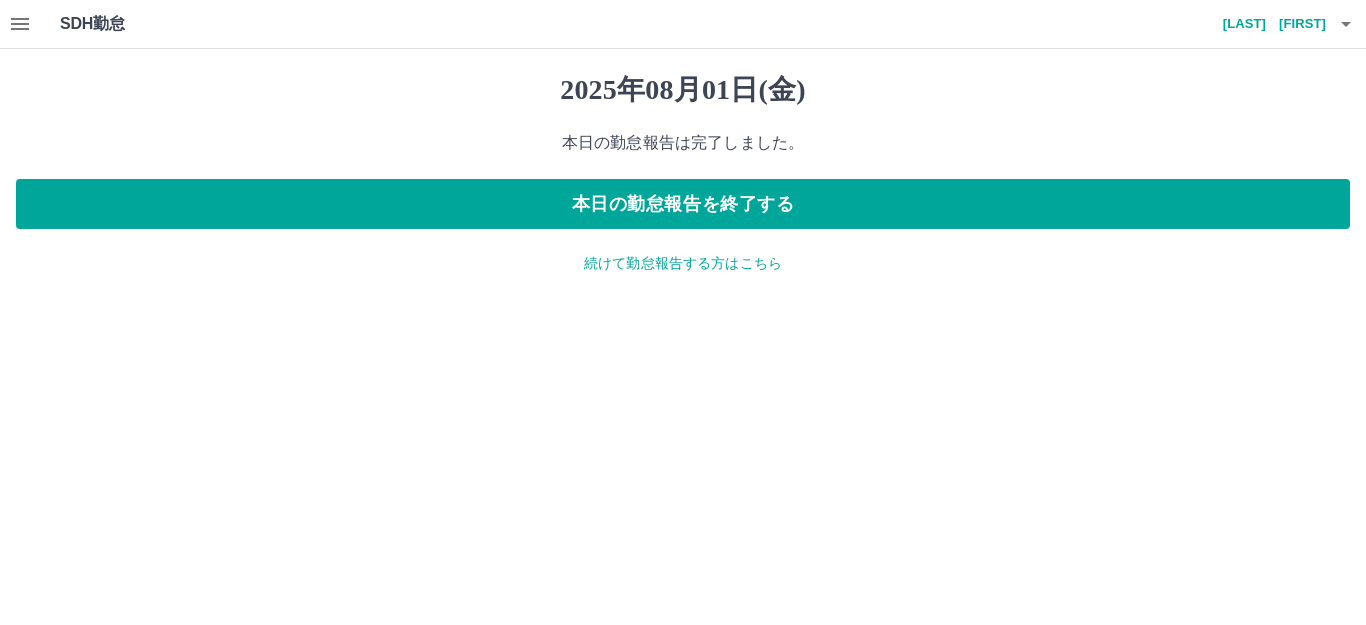 click on "続けて勤怠報告する方はこちら" at bounding box center [683, 263] 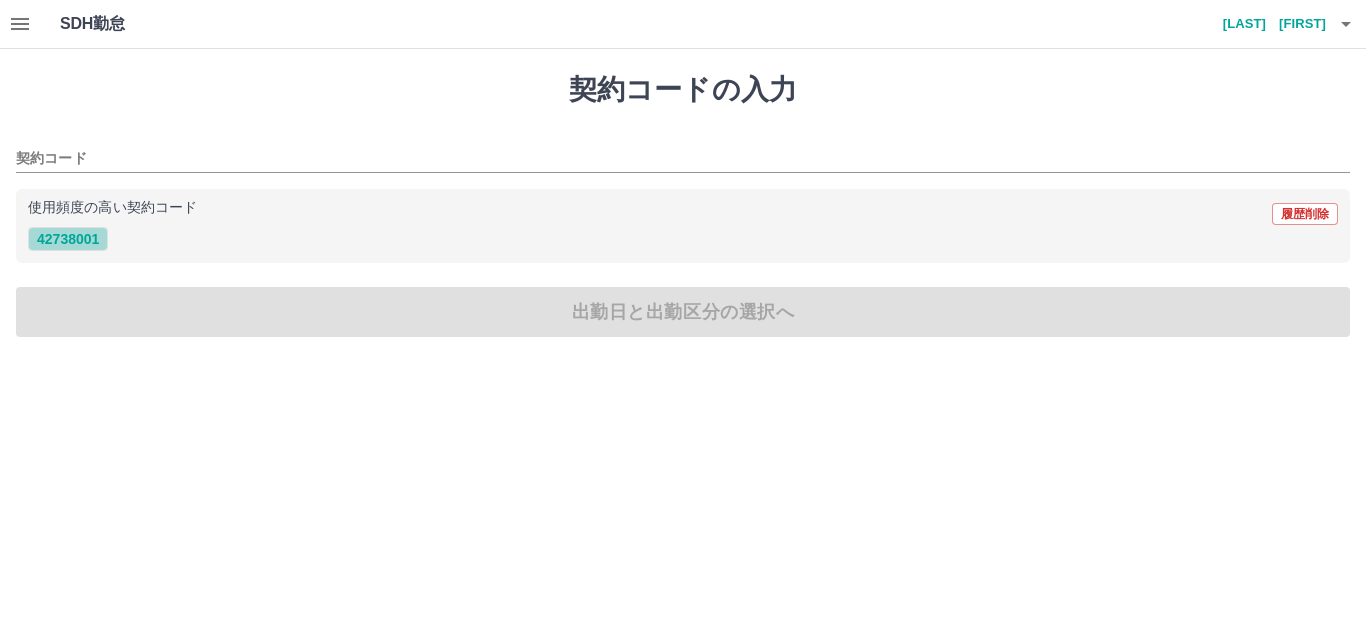 click on "42738001" at bounding box center (68, 239) 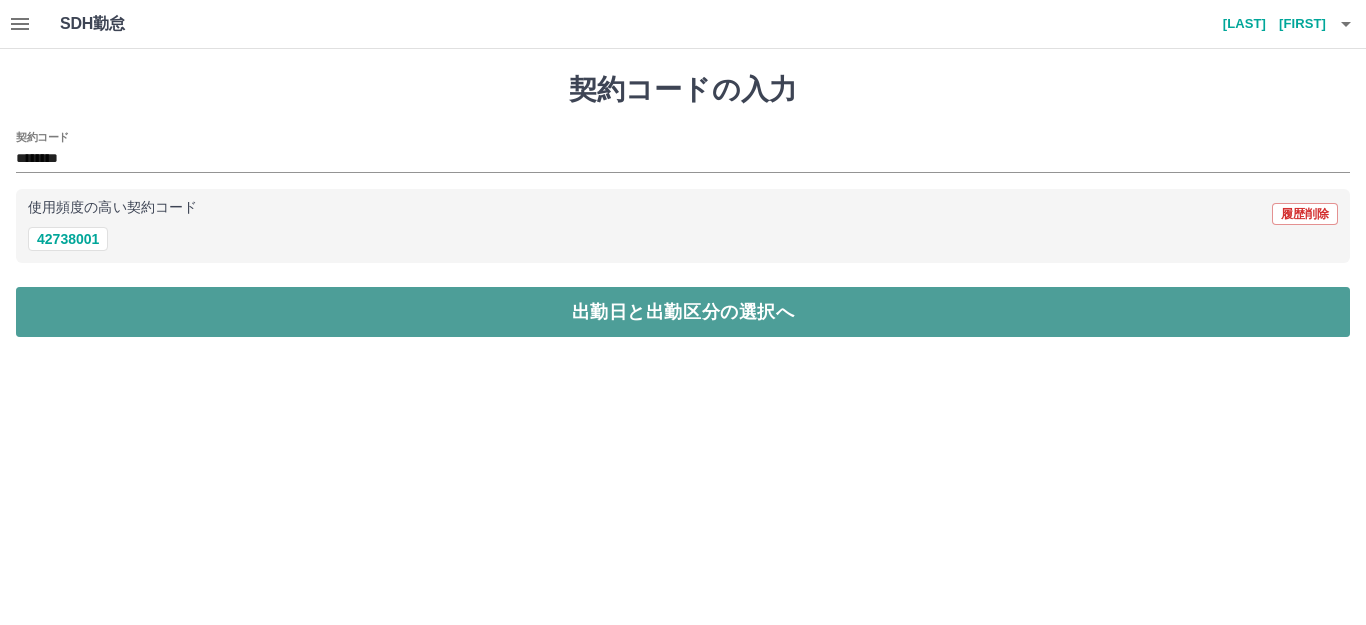 click on "出勤日と出勤区分の選択へ" at bounding box center (683, 312) 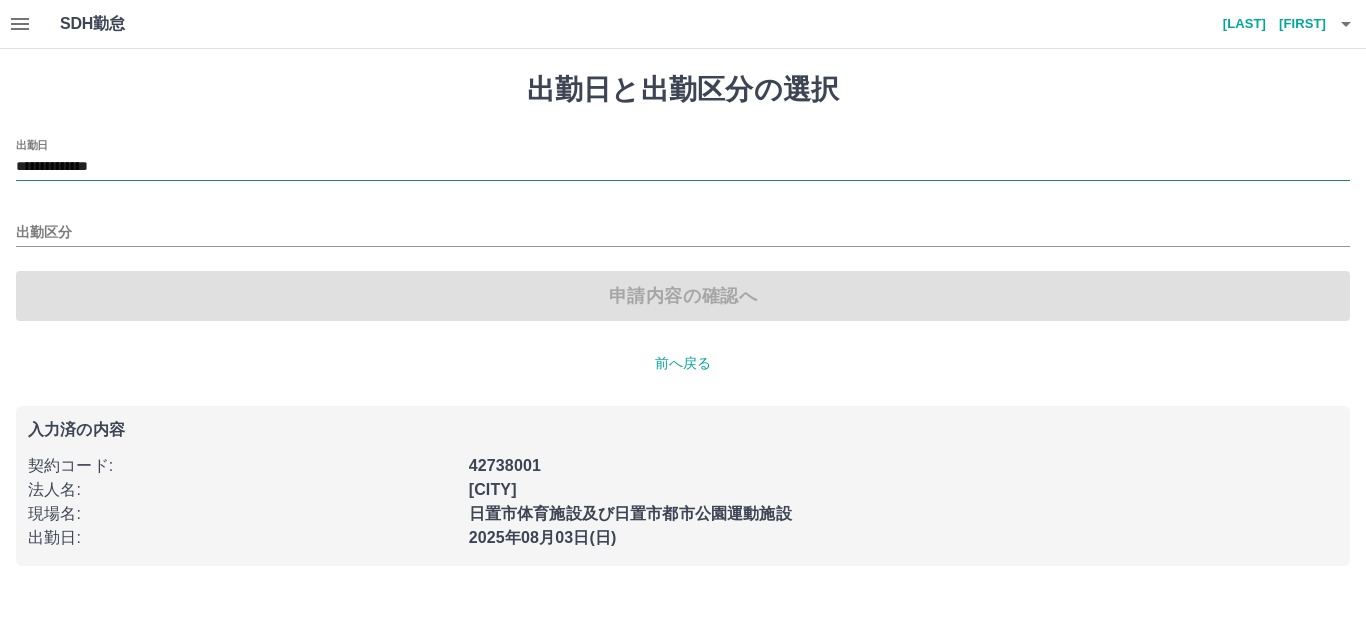 click on "**********" at bounding box center (683, 167) 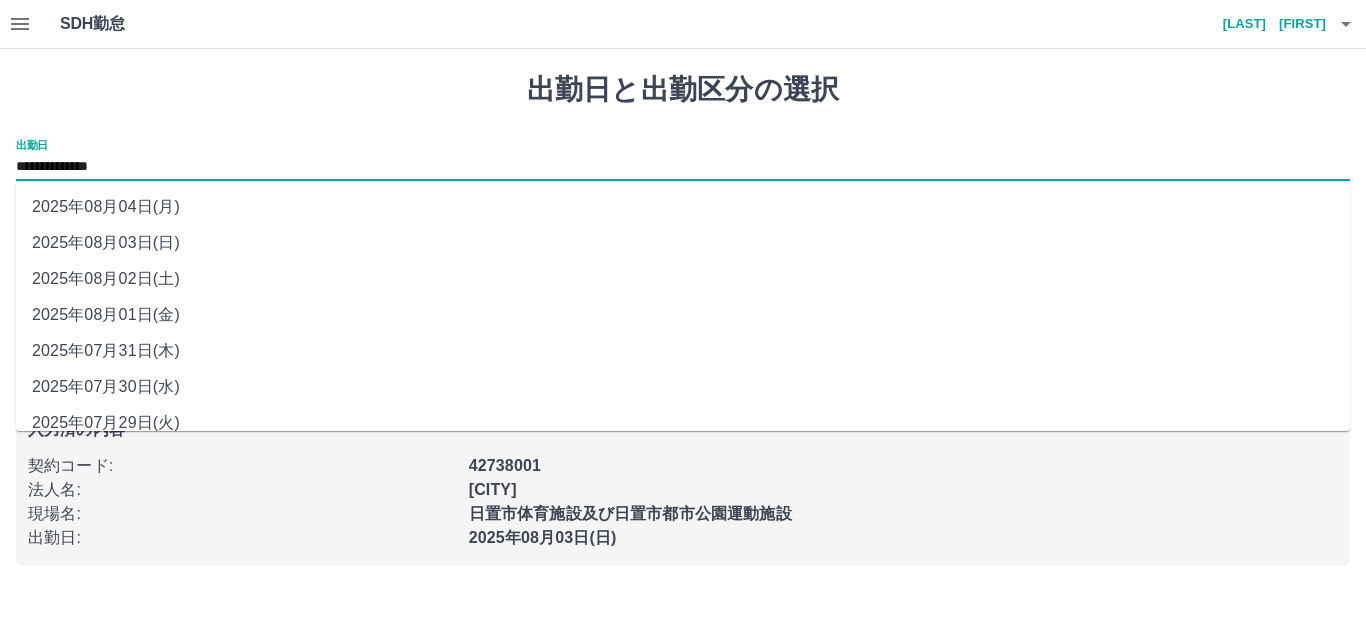 click on "2025年08月02日(土)" at bounding box center [683, 279] 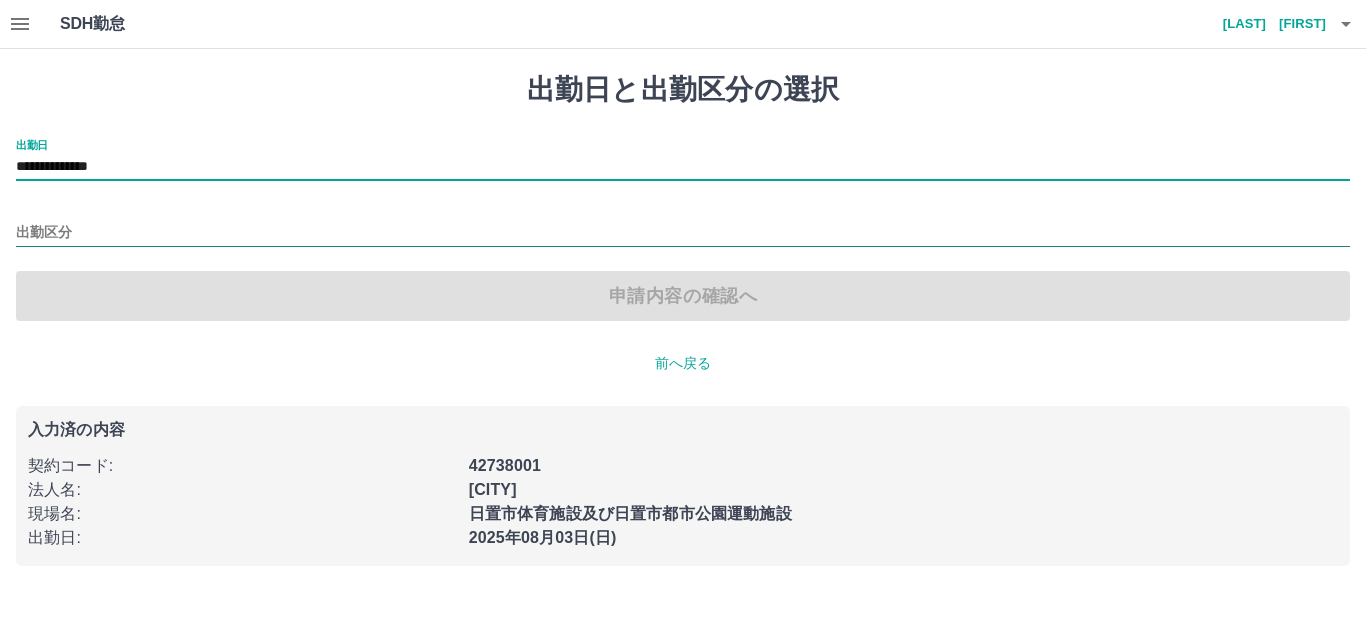 click on "出勤区分" at bounding box center [683, 233] 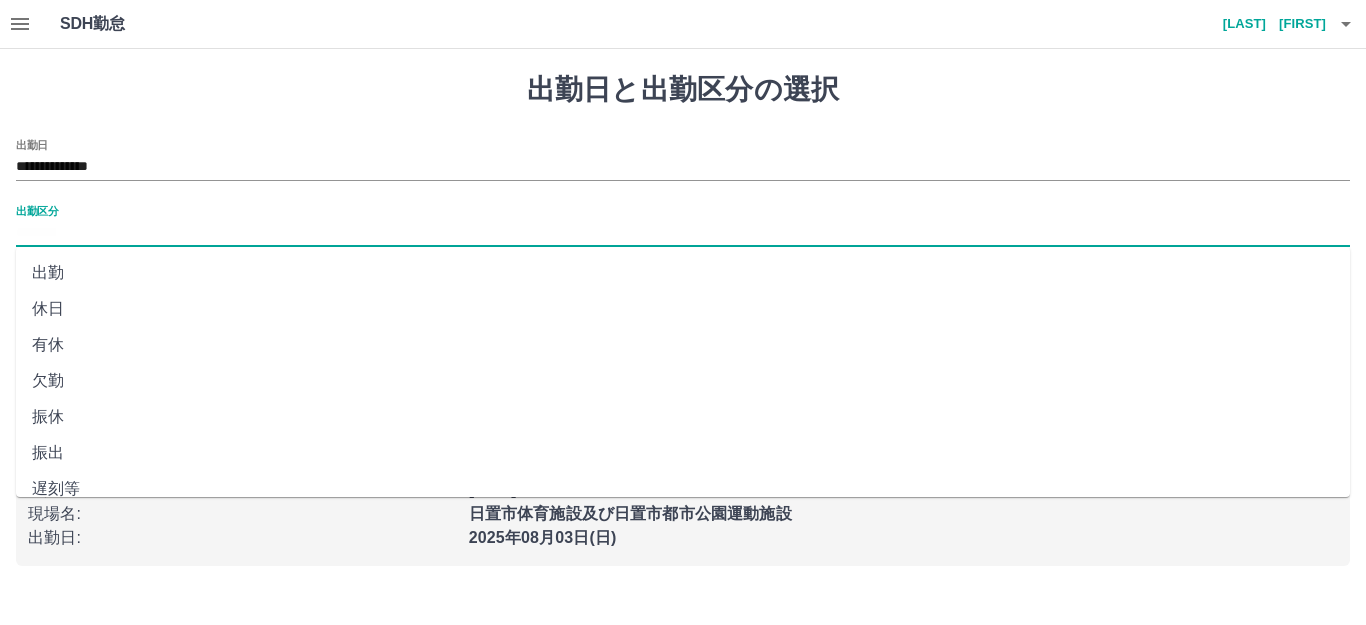 click on "出勤" at bounding box center (683, 273) 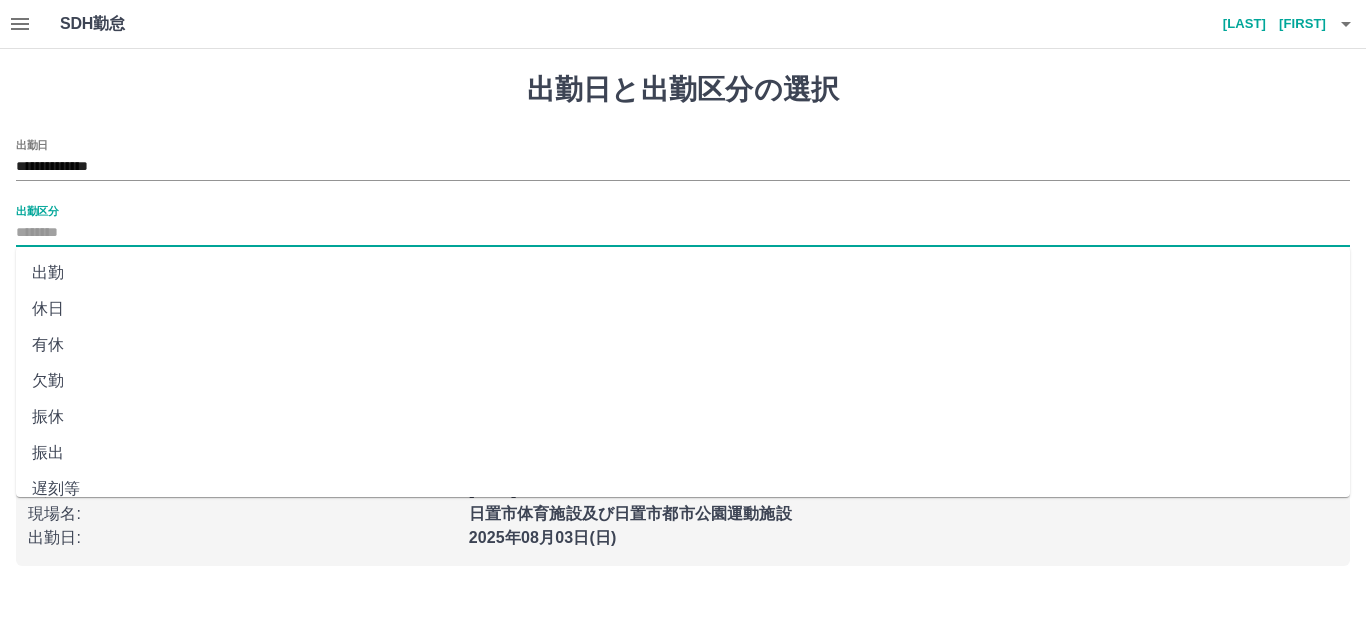 type on "**" 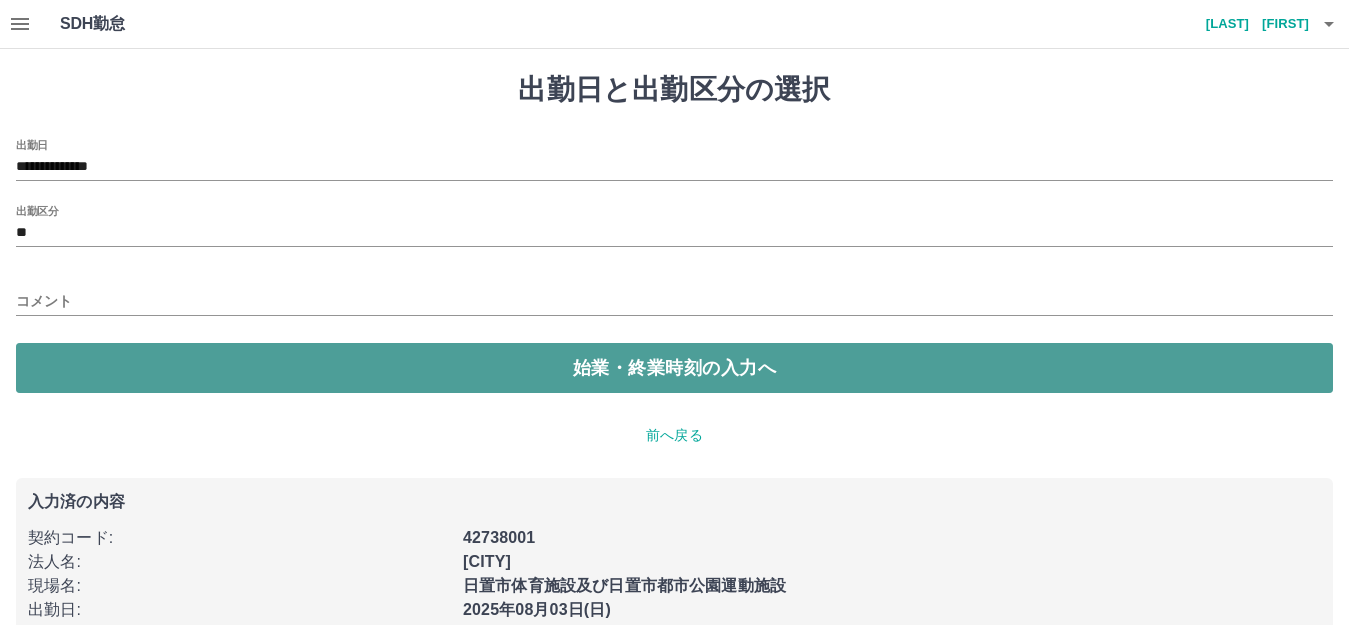 click on "始業・終業時刻の入力へ" at bounding box center [674, 368] 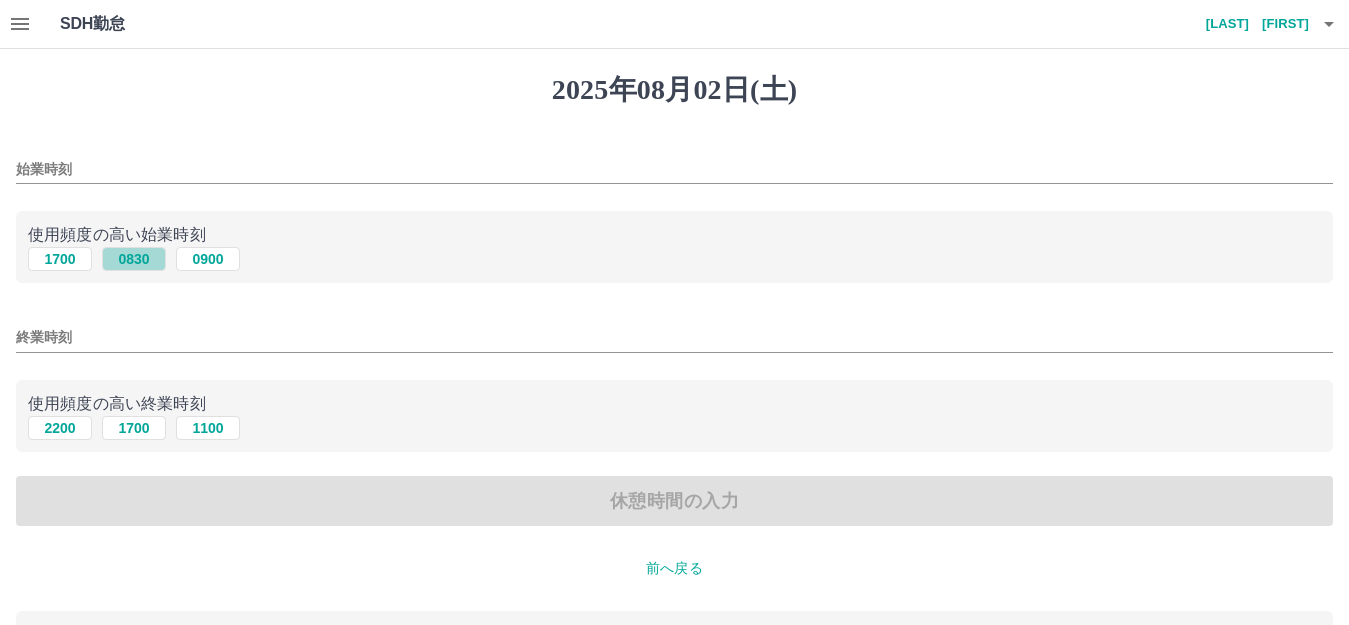 click on "0830" at bounding box center (134, 259) 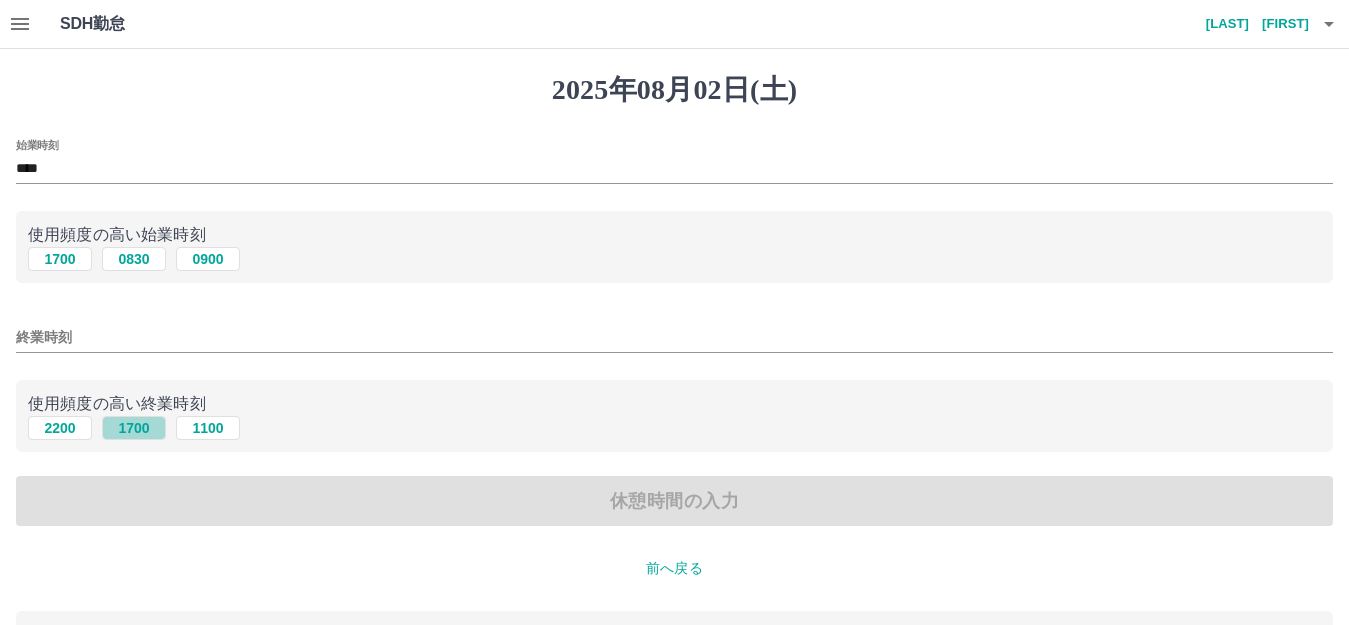 click on "1700" at bounding box center (134, 428) 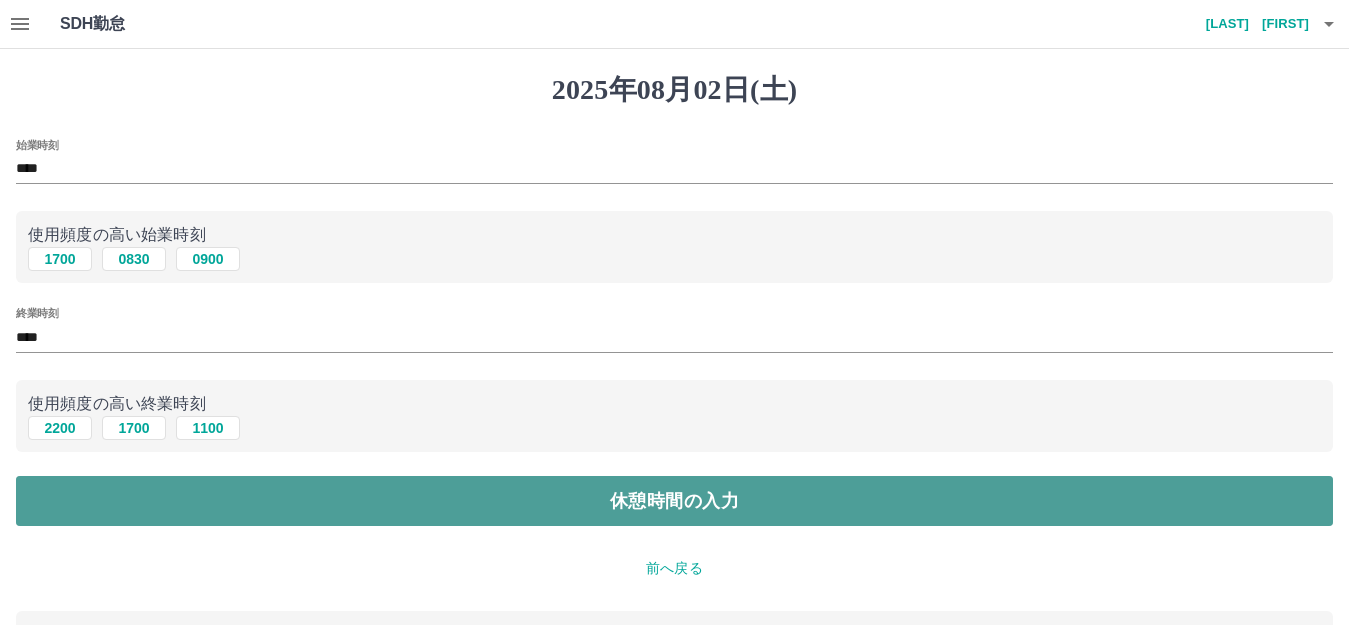 click on "休憩時間の入力" at bounding box center (674, 501) 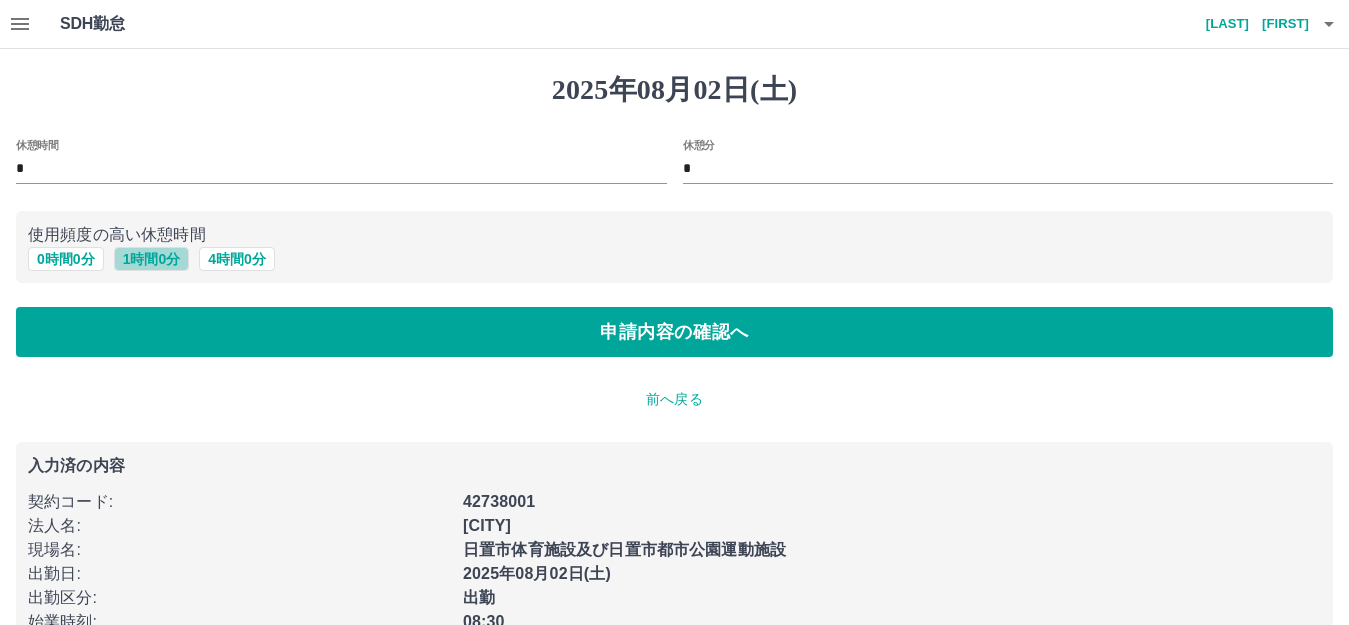 click on "1 時間 0 分" at bounding box center (152, 259) 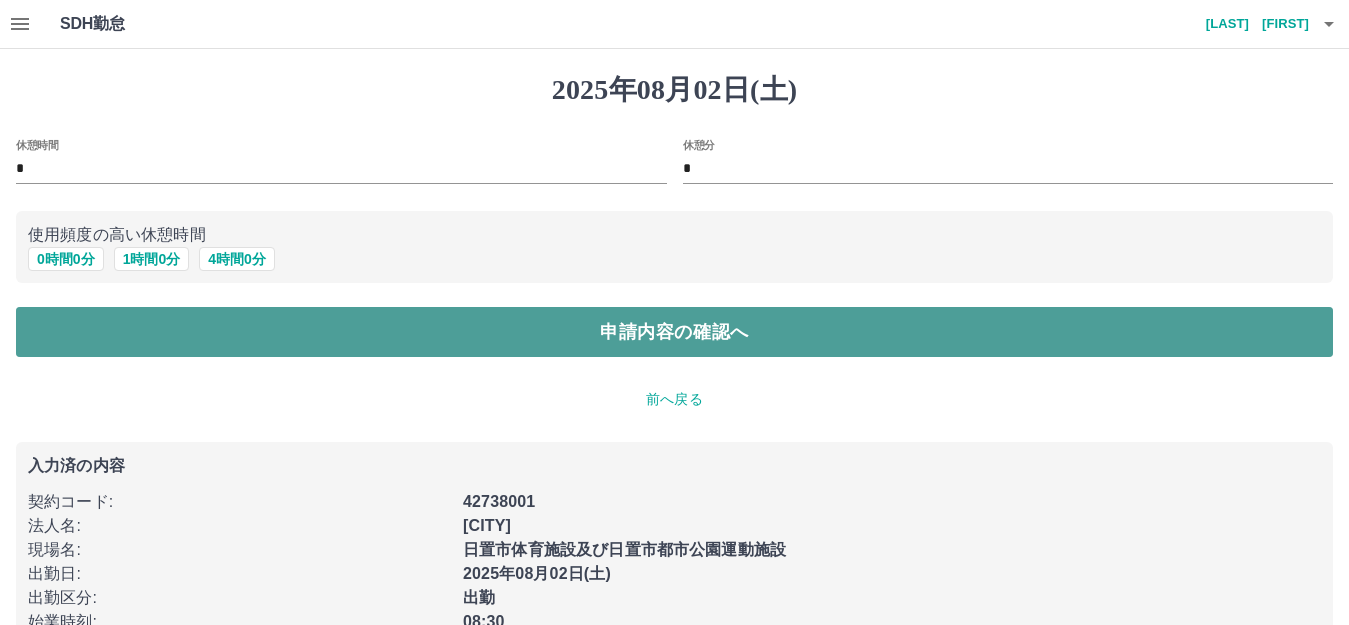 click on "申請内容の確認へ" at bounding box center [674, 332] 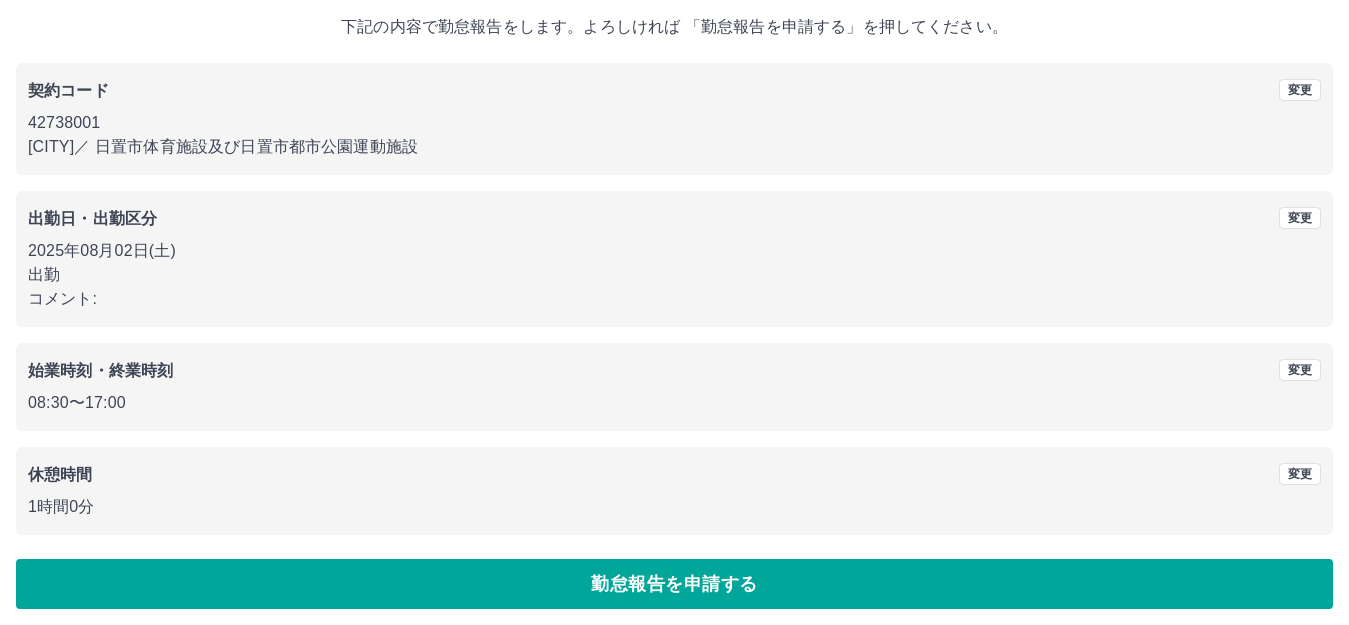 scroll, scrollTop: 124, scrollLeft: 0, axis: vertical 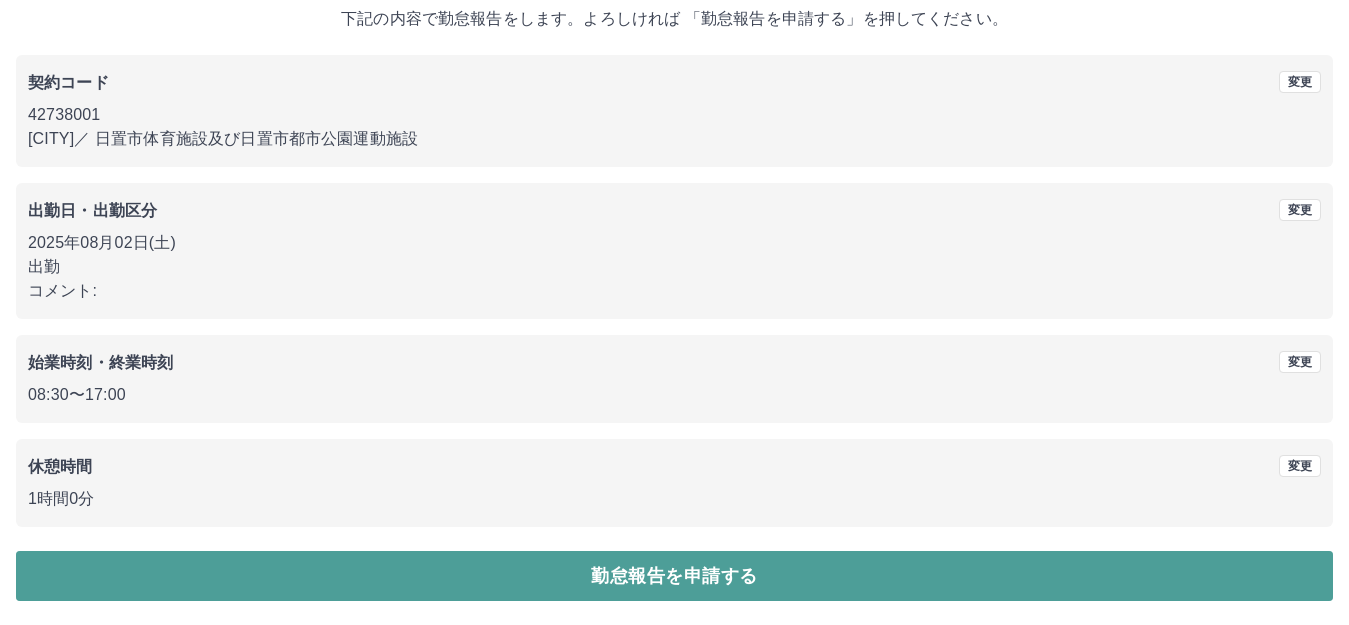 click on "勤怠報告を申請する" at bounding box center [674, 576] 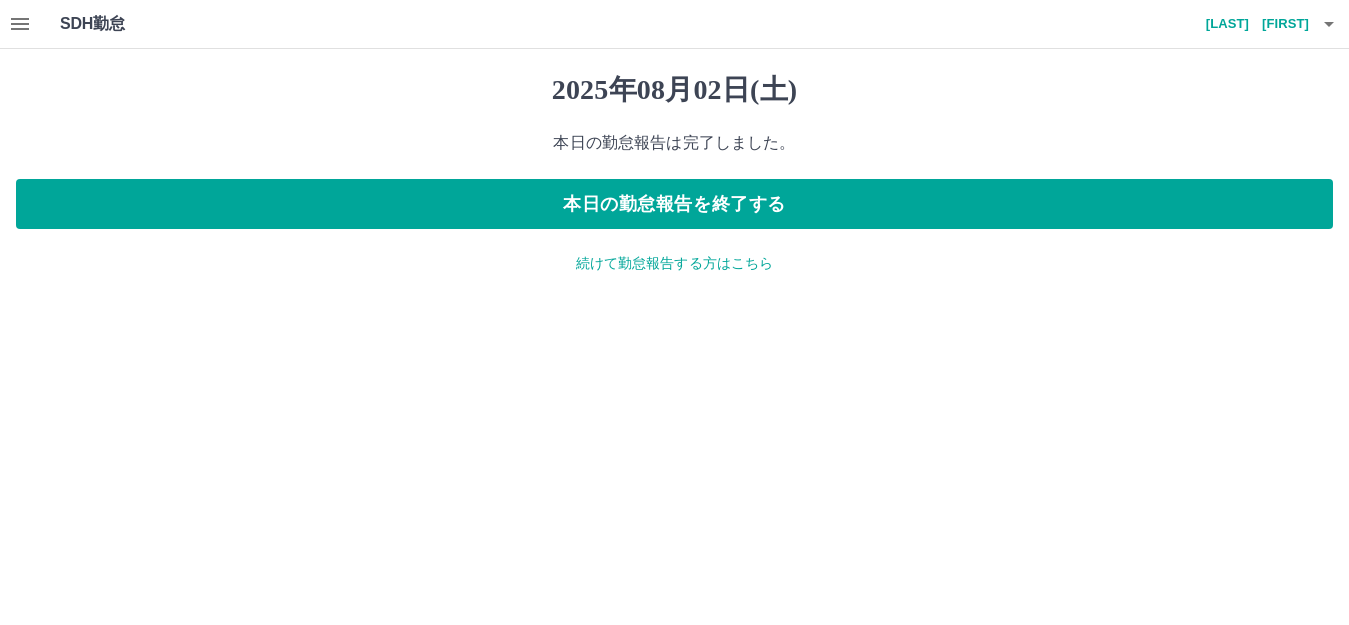 scroll, scrollTop: 0, scrollLeft: 0, axis: both 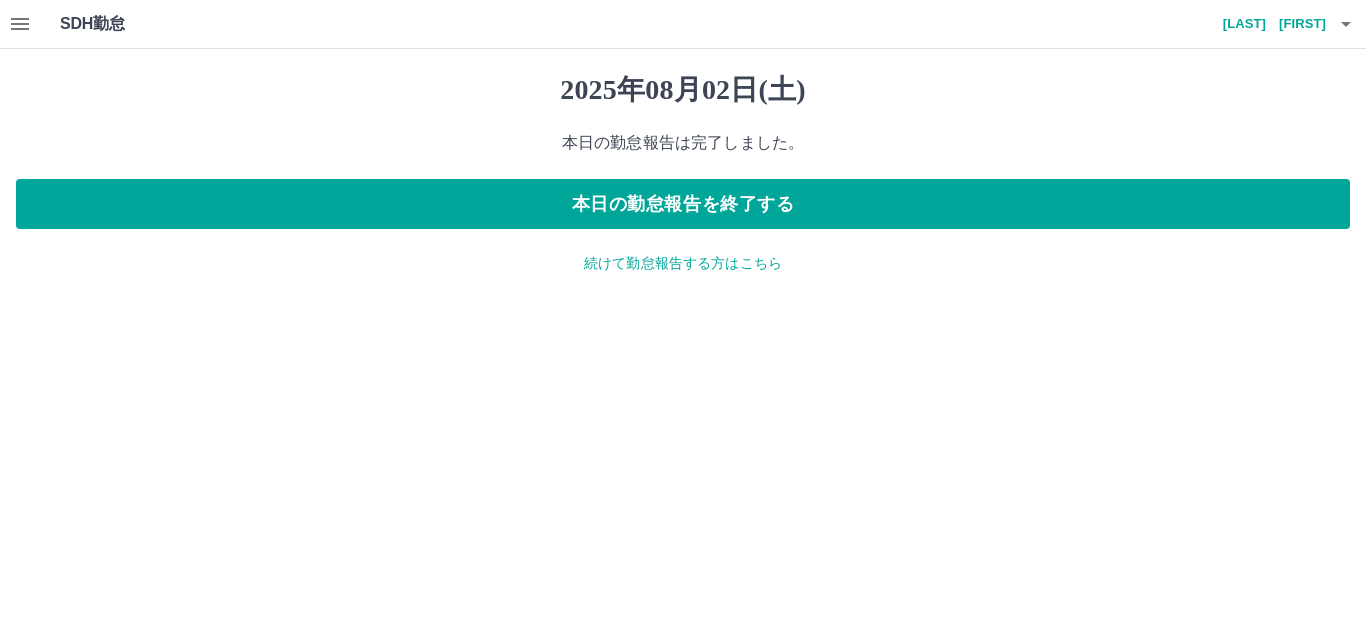 click on "SDH勤怠" at bounding box center (125, 24) 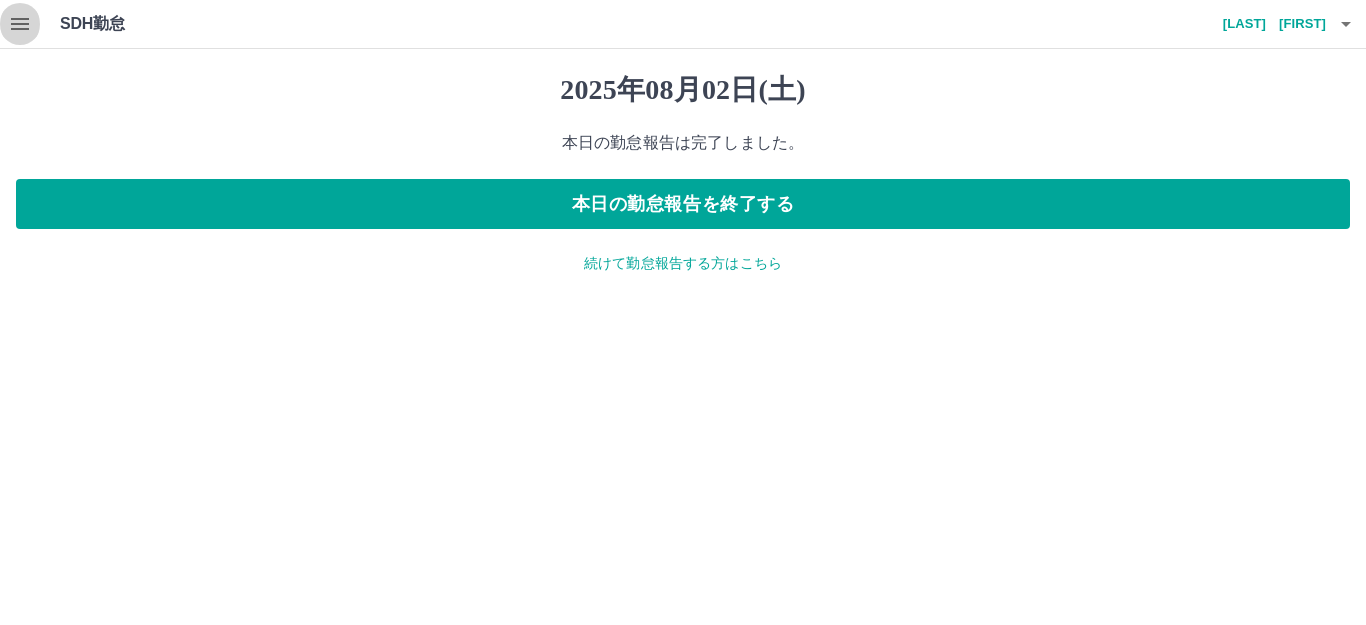 click 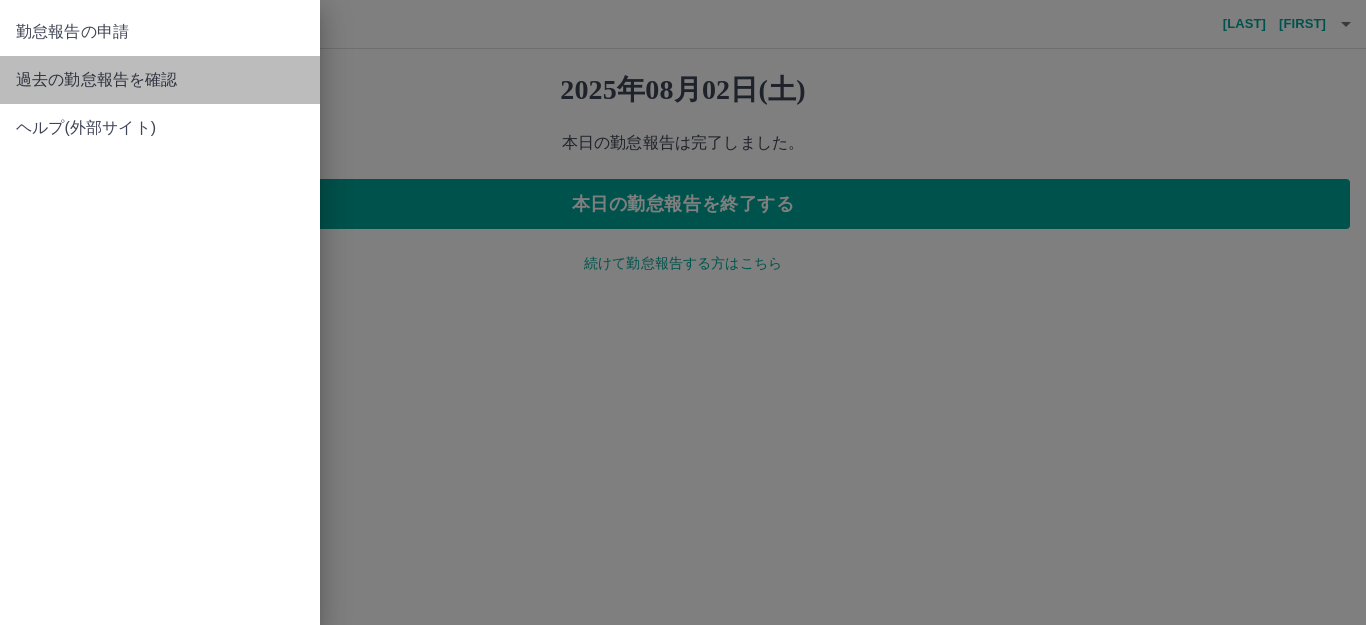 click on "過去の勤怠報告を確認" at bounding box center (160, 80) 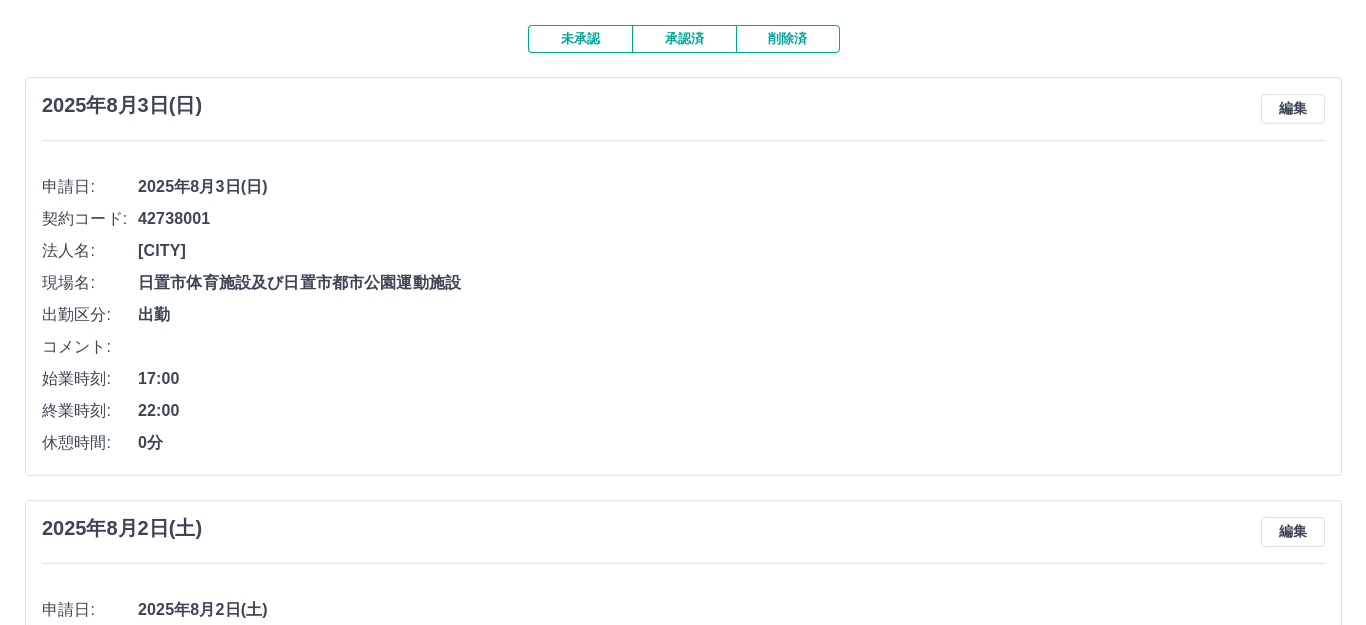scroll, scrollTop: 0, scrollLeft: 0, axis: both 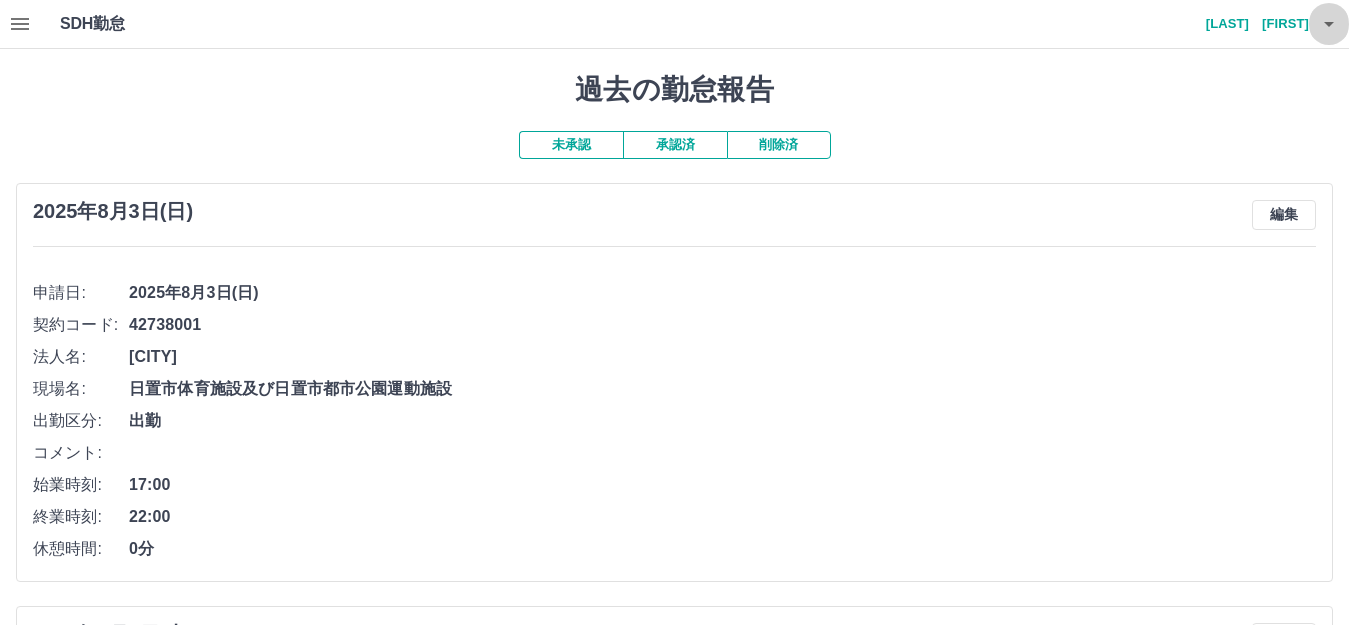 click 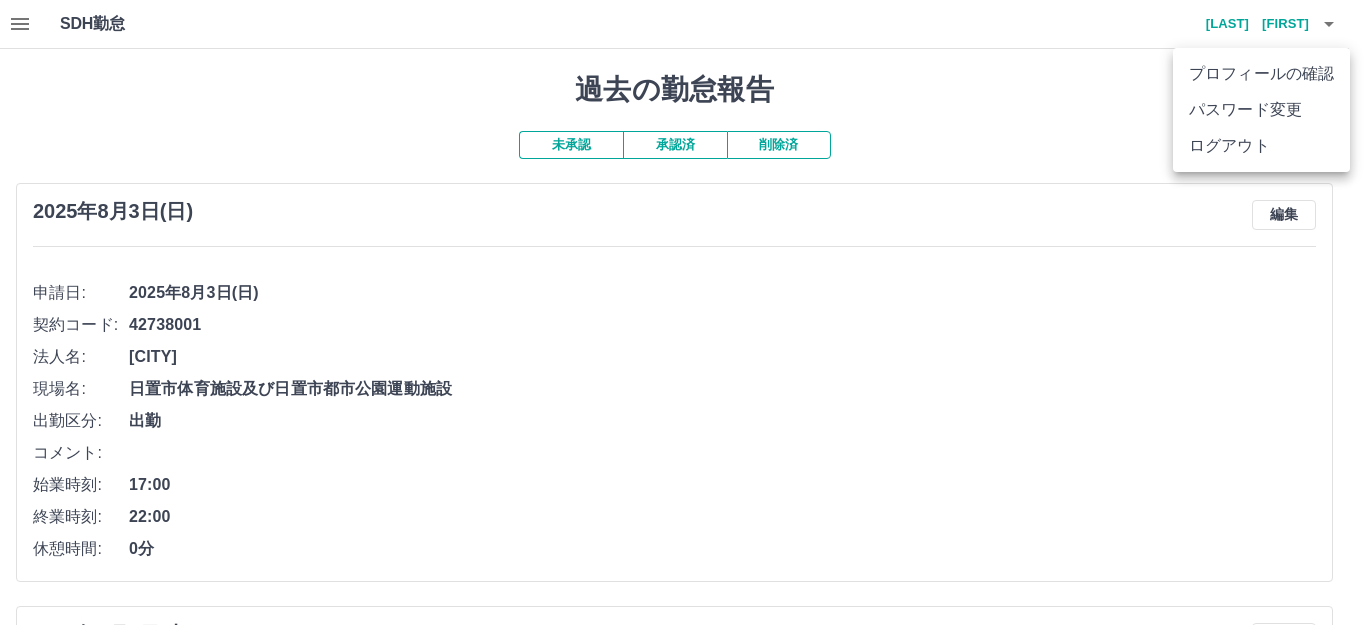 click on "ログアウト" at bounding box center (1261, 146) 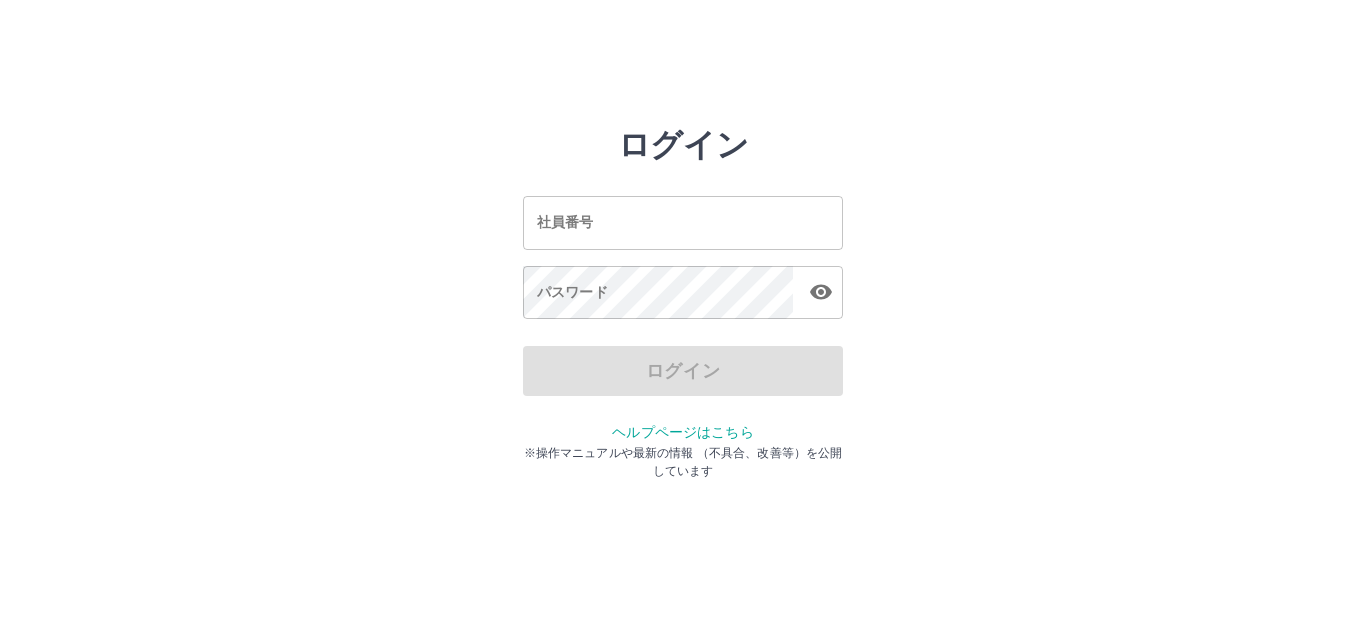 scroll, scrollTop: 0, scrollLeft: 0, axis: both 